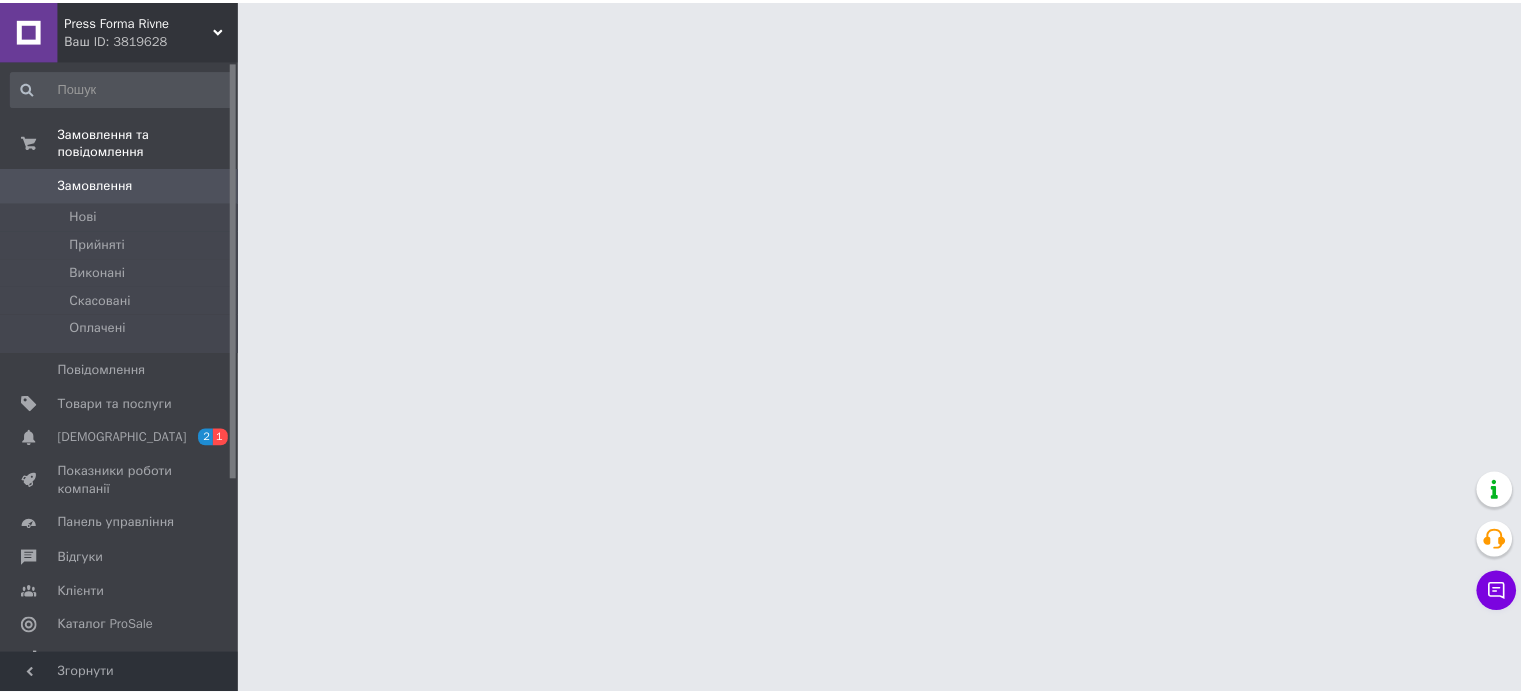 scroll, scrollTop: 0, scrollLeft: 0, axis: both 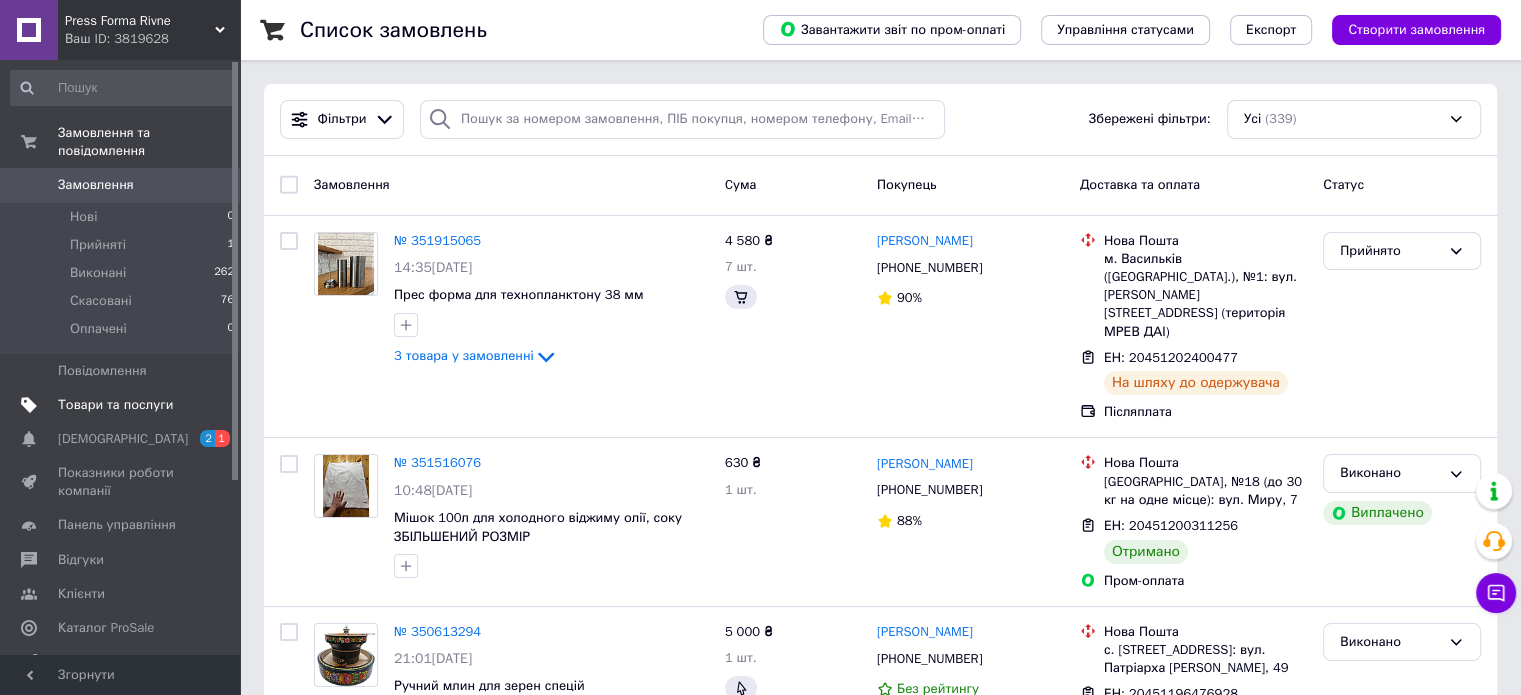 click on "Товари та послуги" at bounding box center [121, 405] 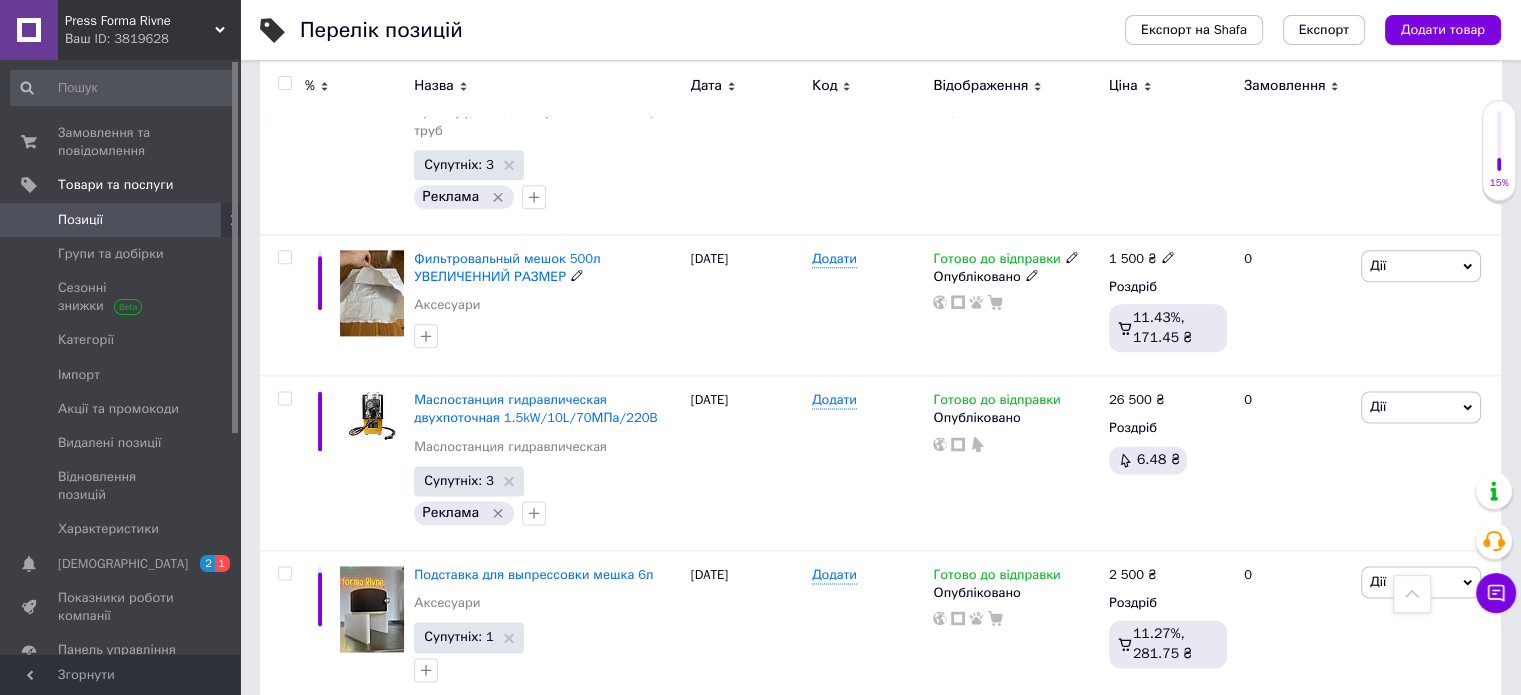 scroll, scrollTop: 2500, scrollLeft: 0, axis: vertical 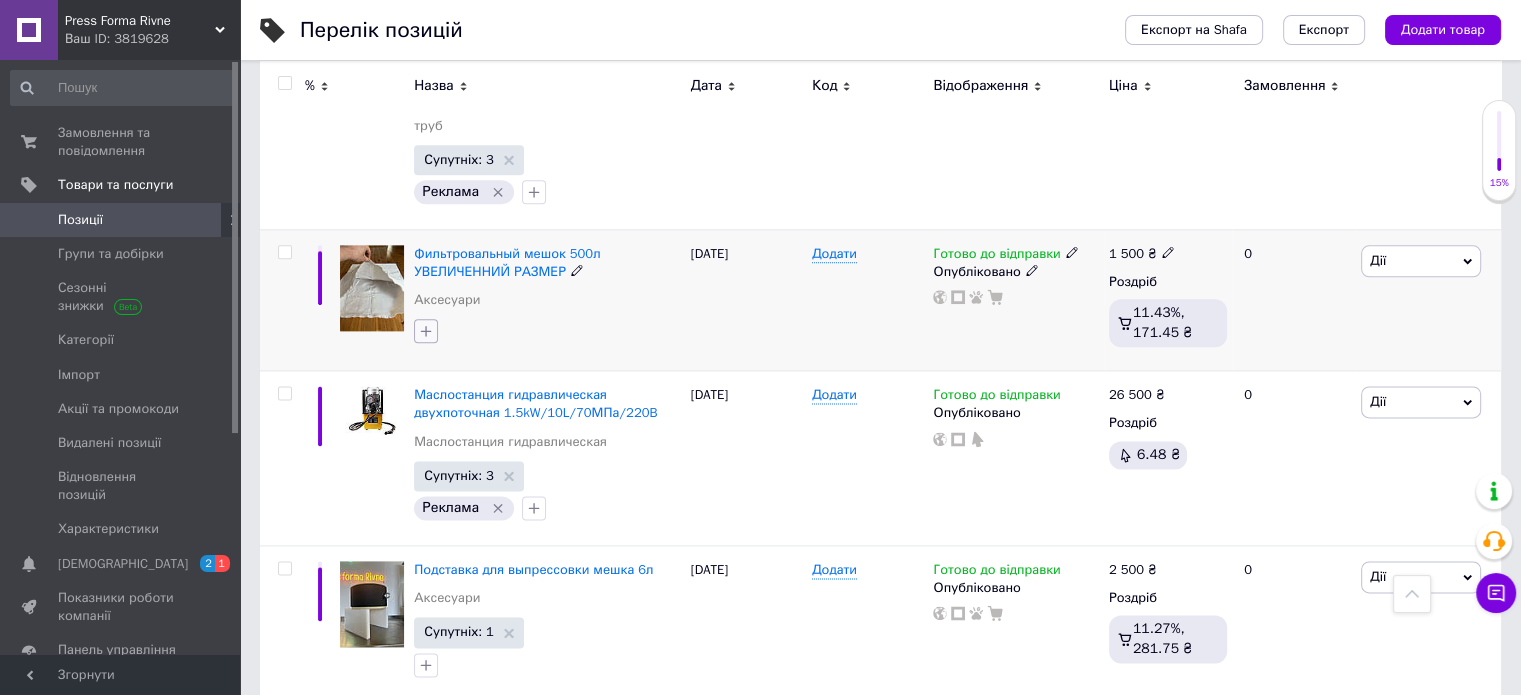 click 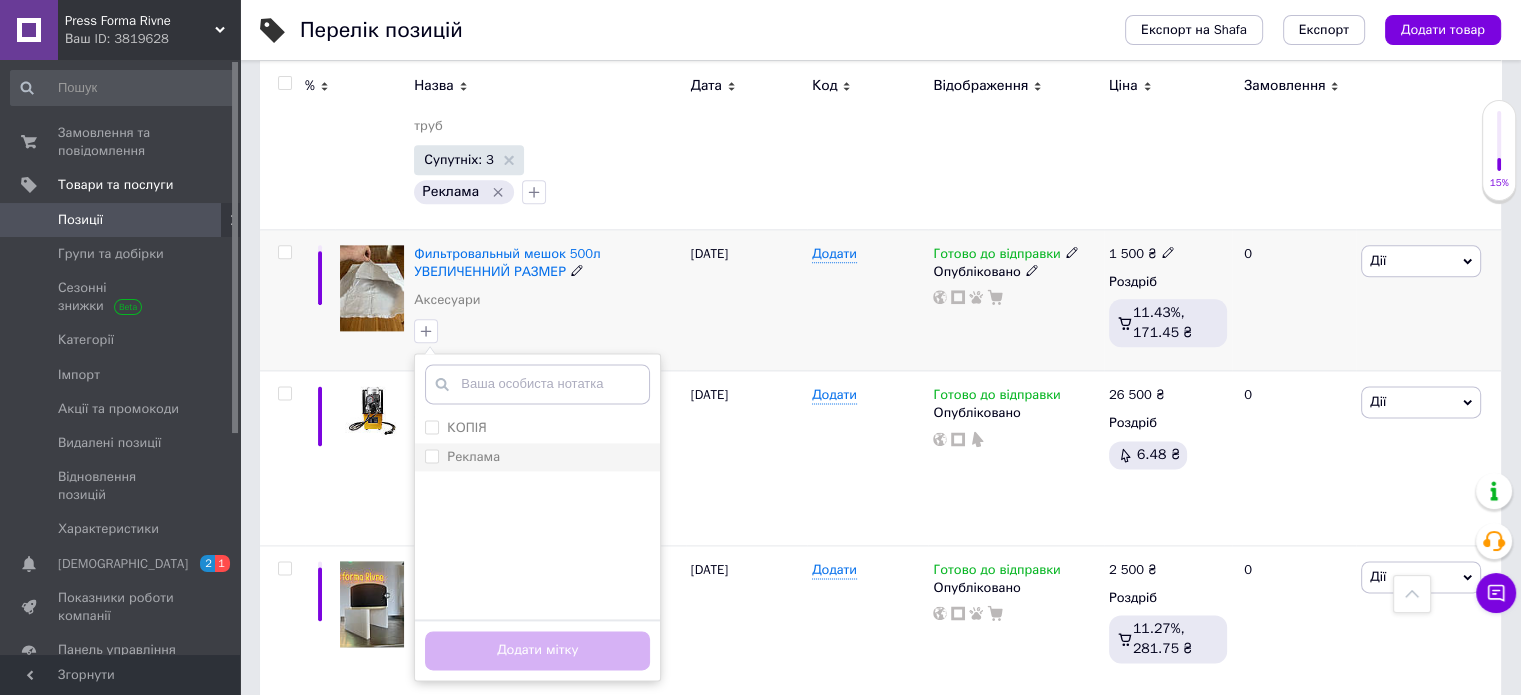 click on "Реклама" at bounding box center (462, 457) 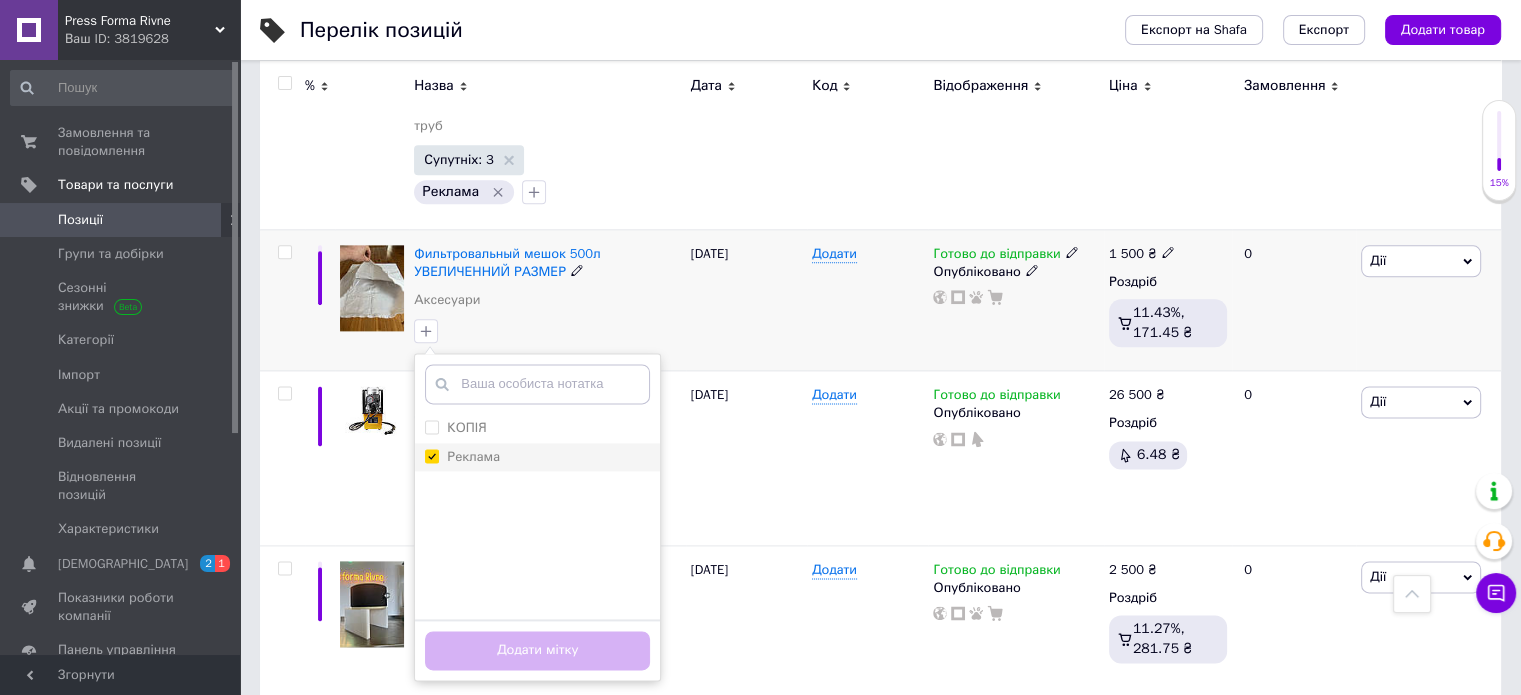 click on "Реклама" at bounding box center [431, 455] 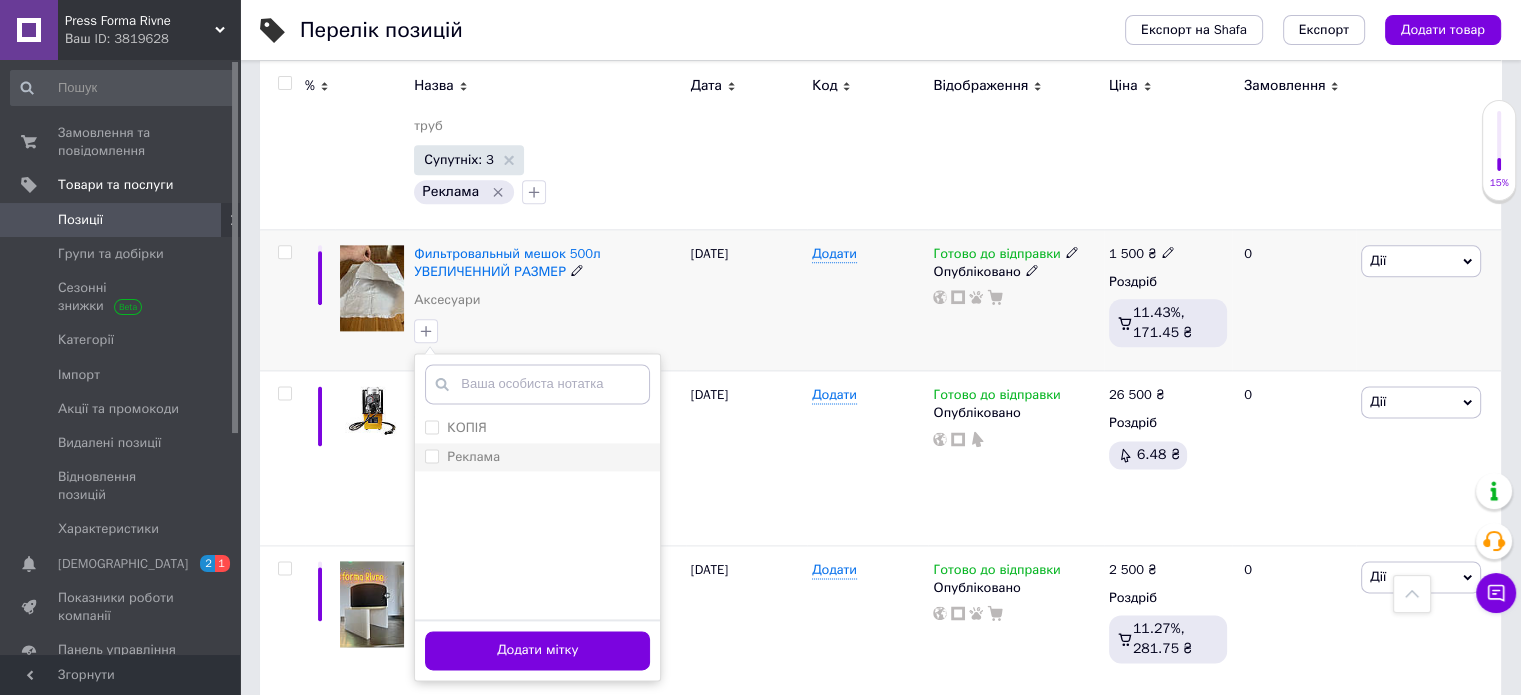 click on "Реклама" at bounding box center [462, 457] 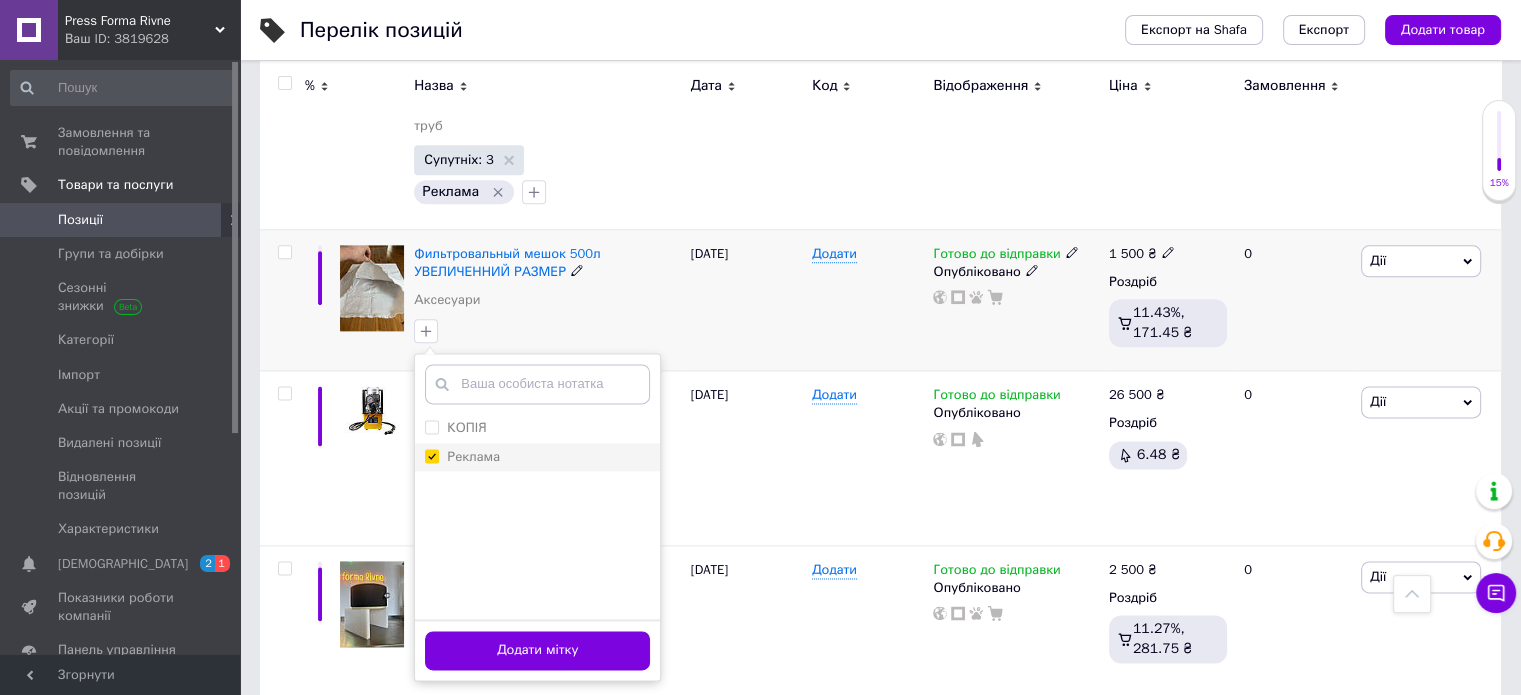 click on "Реклама" at bounding box center (431, 455) 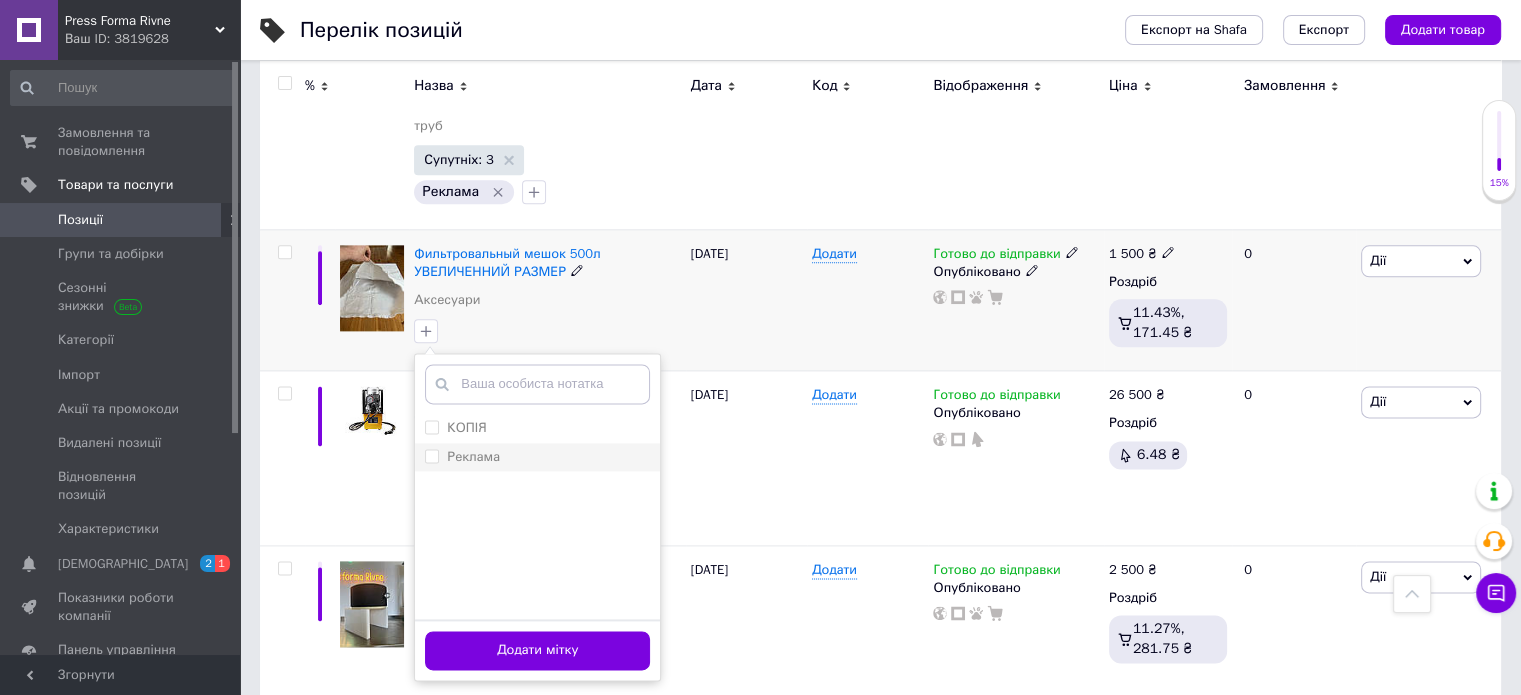 click on "Реклама" at bounding box center [431, 455] 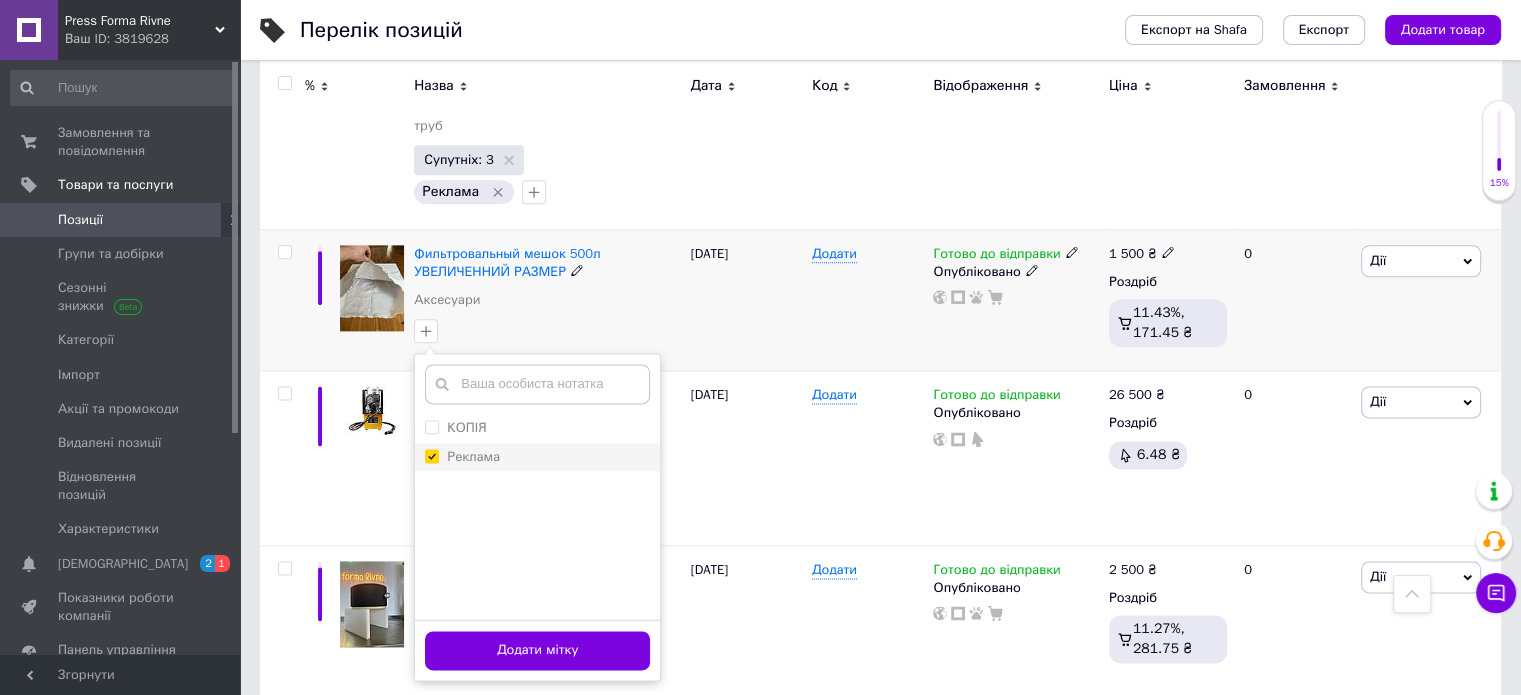 checkbox on "true" 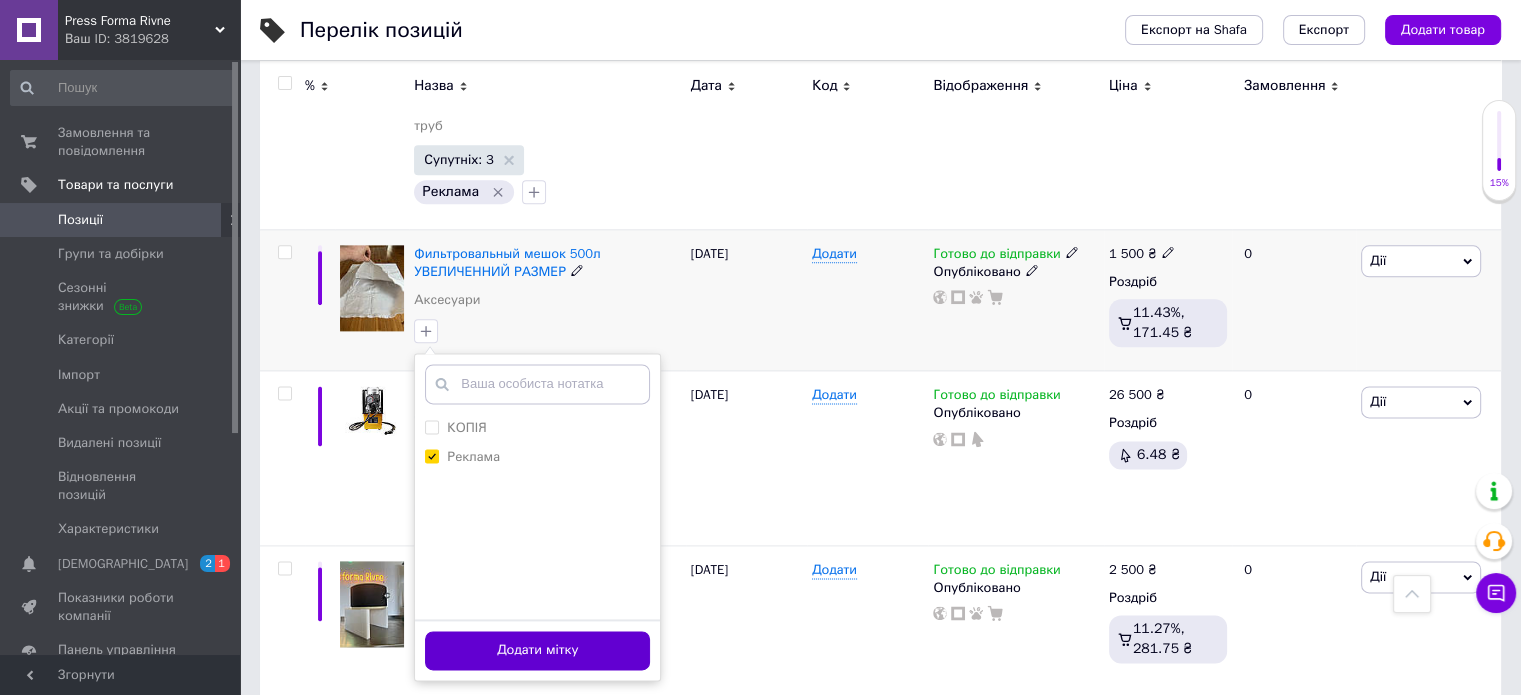 click on "Додати мітку" at bounding box center (537, 650) 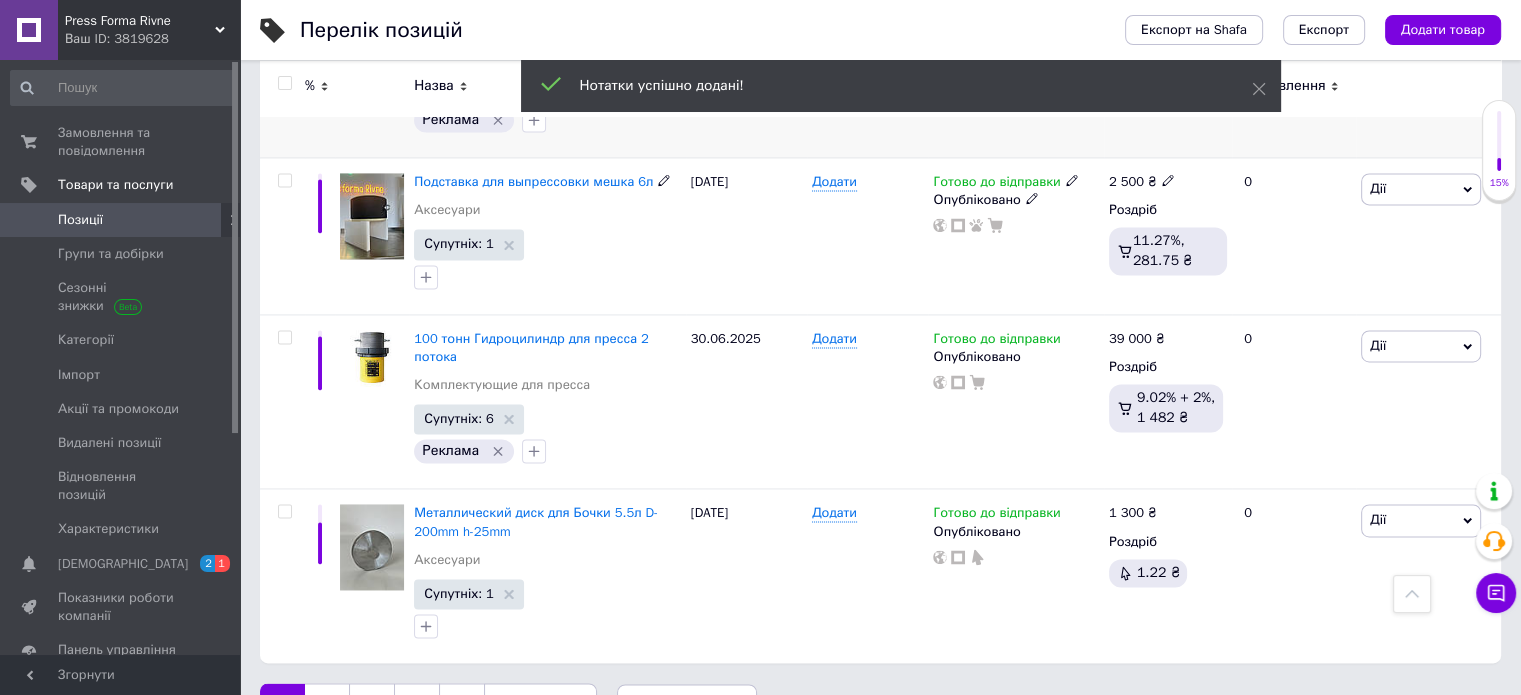 scroll, scrollTop: 2898, scrollLeft: 0, axis: vertical 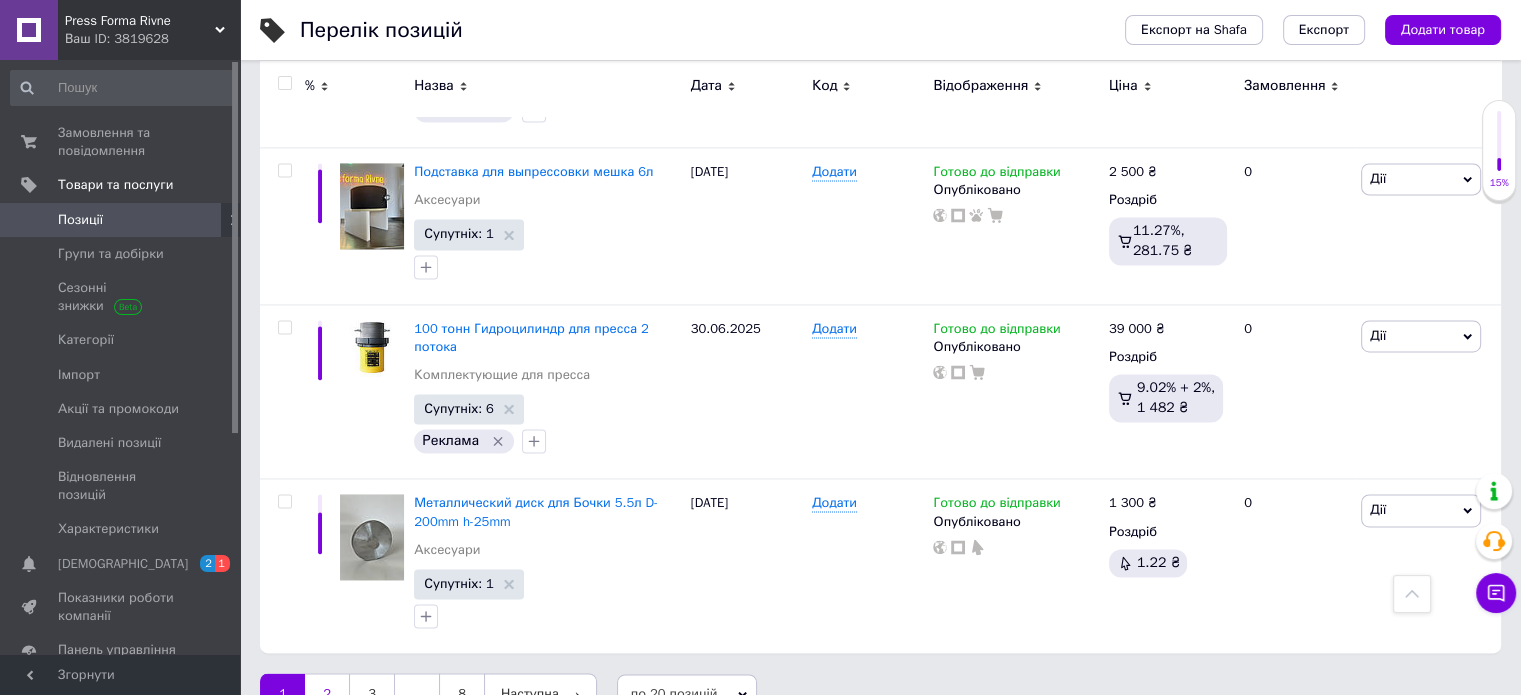 click on "2" at bounding box center (327, 694) 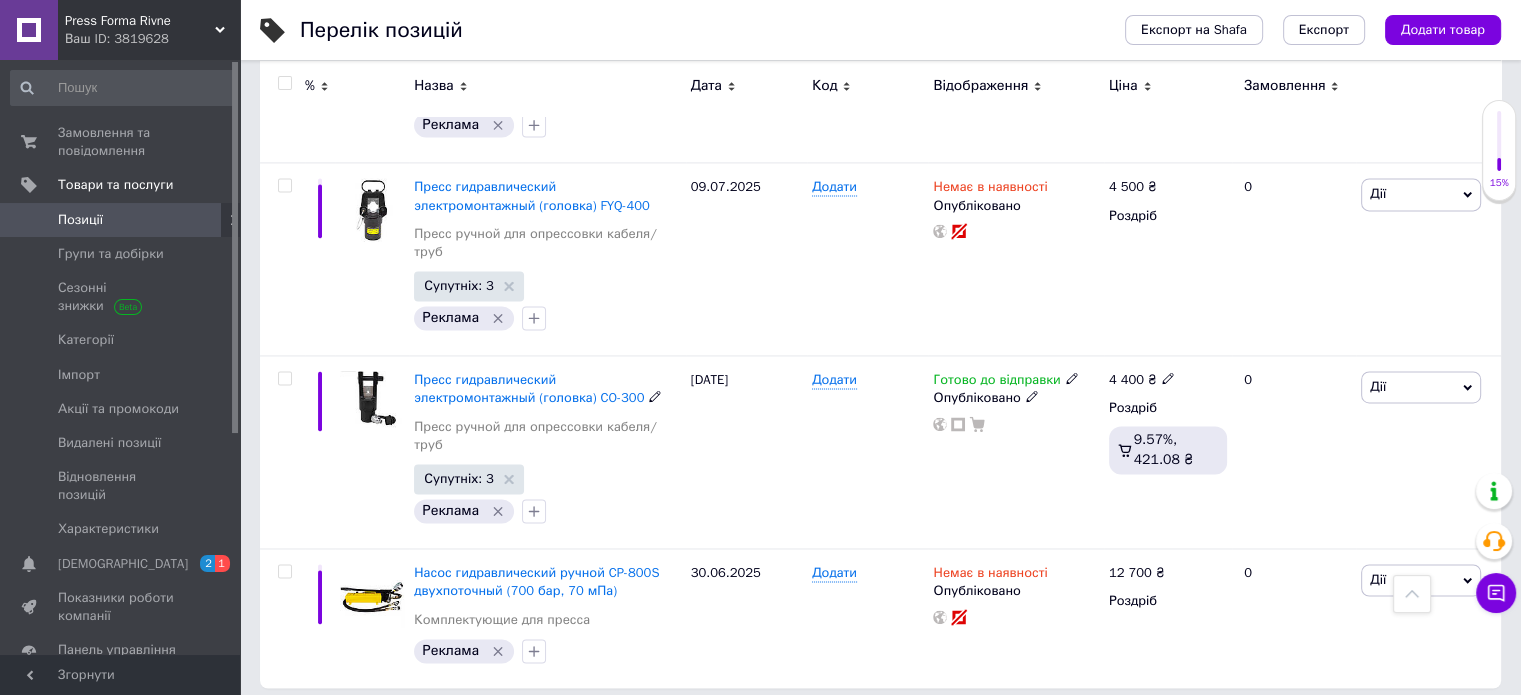 scroll, scrollTop: 3029, scrollLeft: 0, axis: vertical 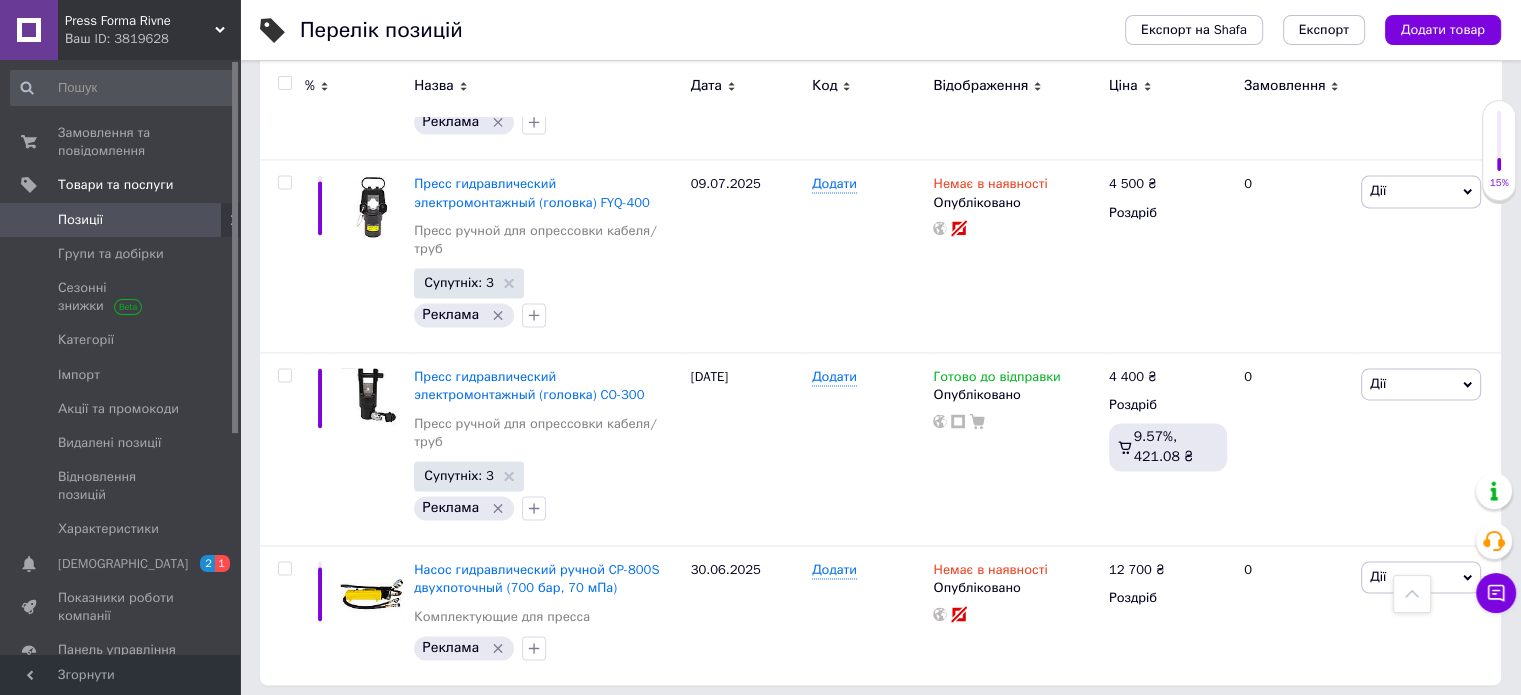 click on "3" at bounding box center (494, 726) 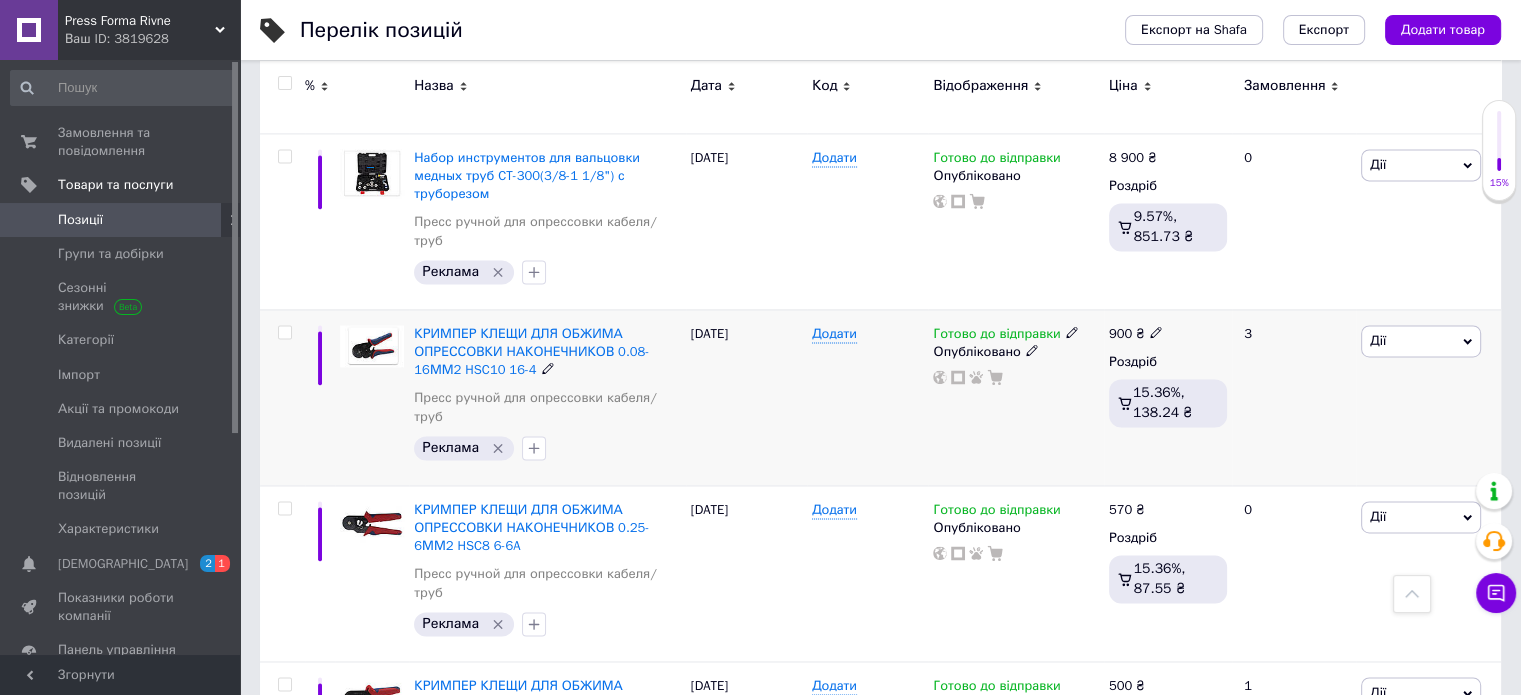 scroll, scrollTop: 3004, scrollLeft: 0, axis: vertical 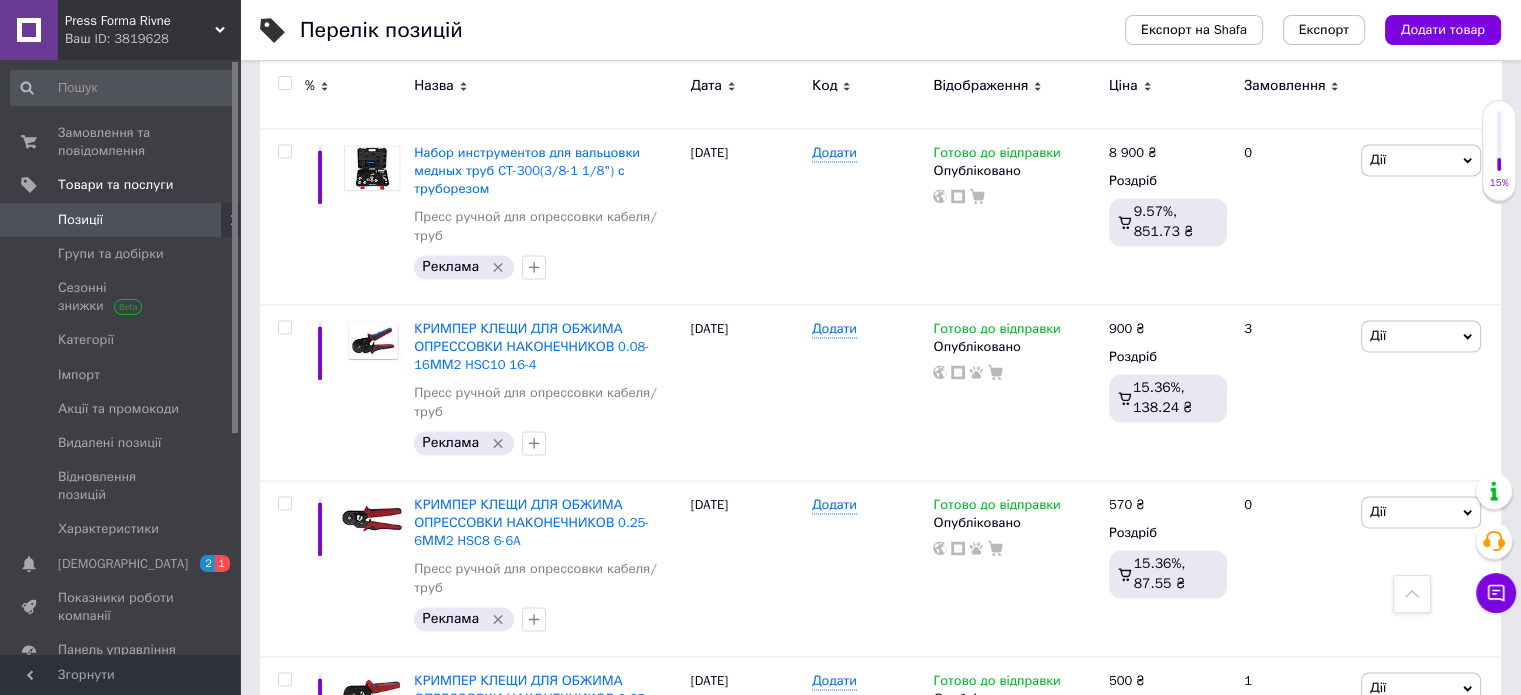 click on "4" at bounding box center [539, 873] 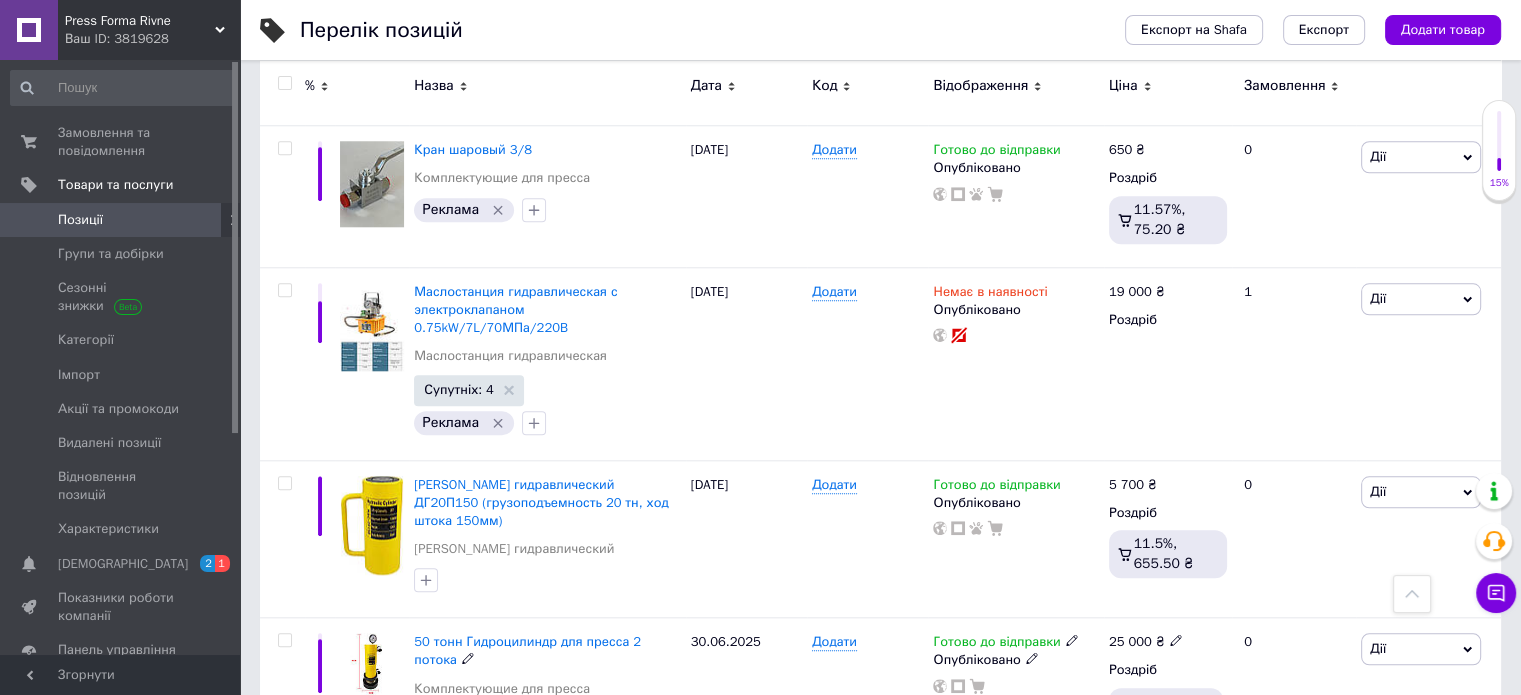 scroll, scrollTop: 1927, scrollLeft: 0, axis: vertical 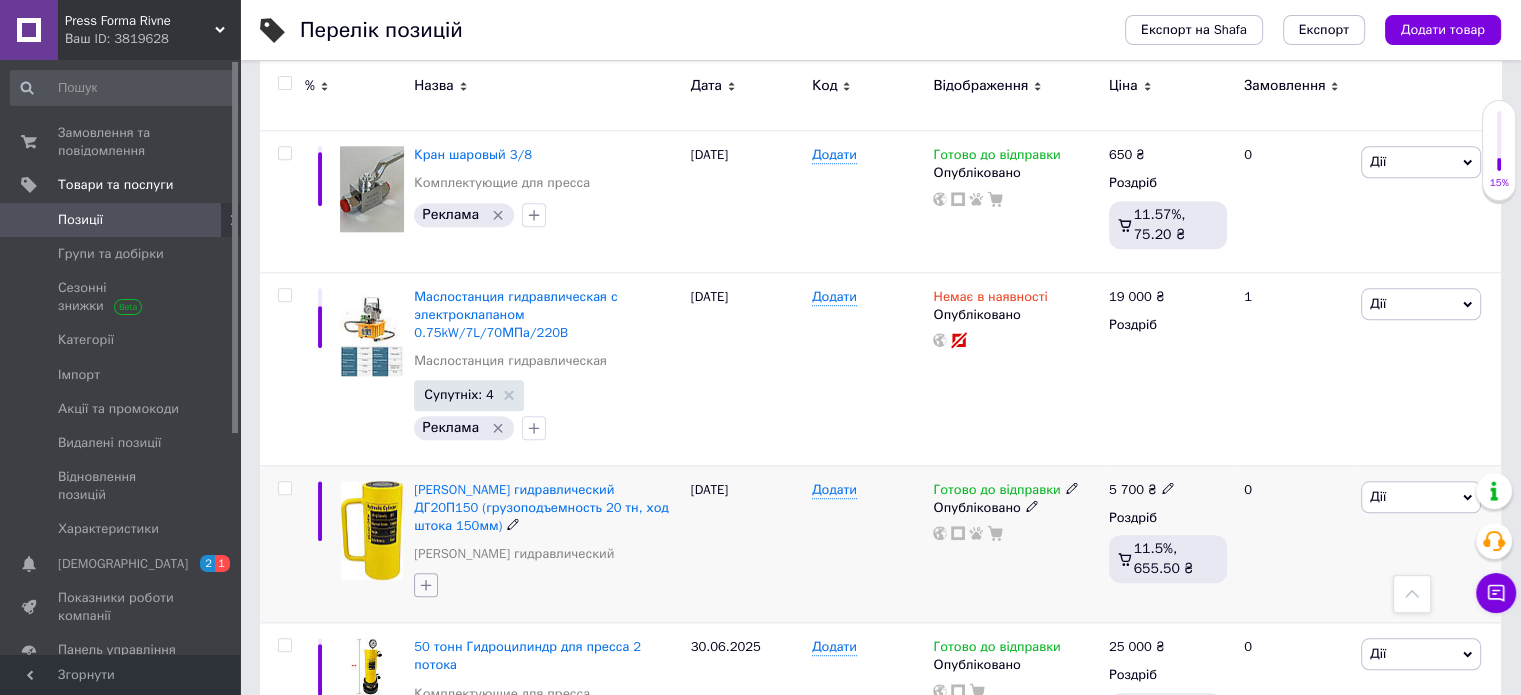 click 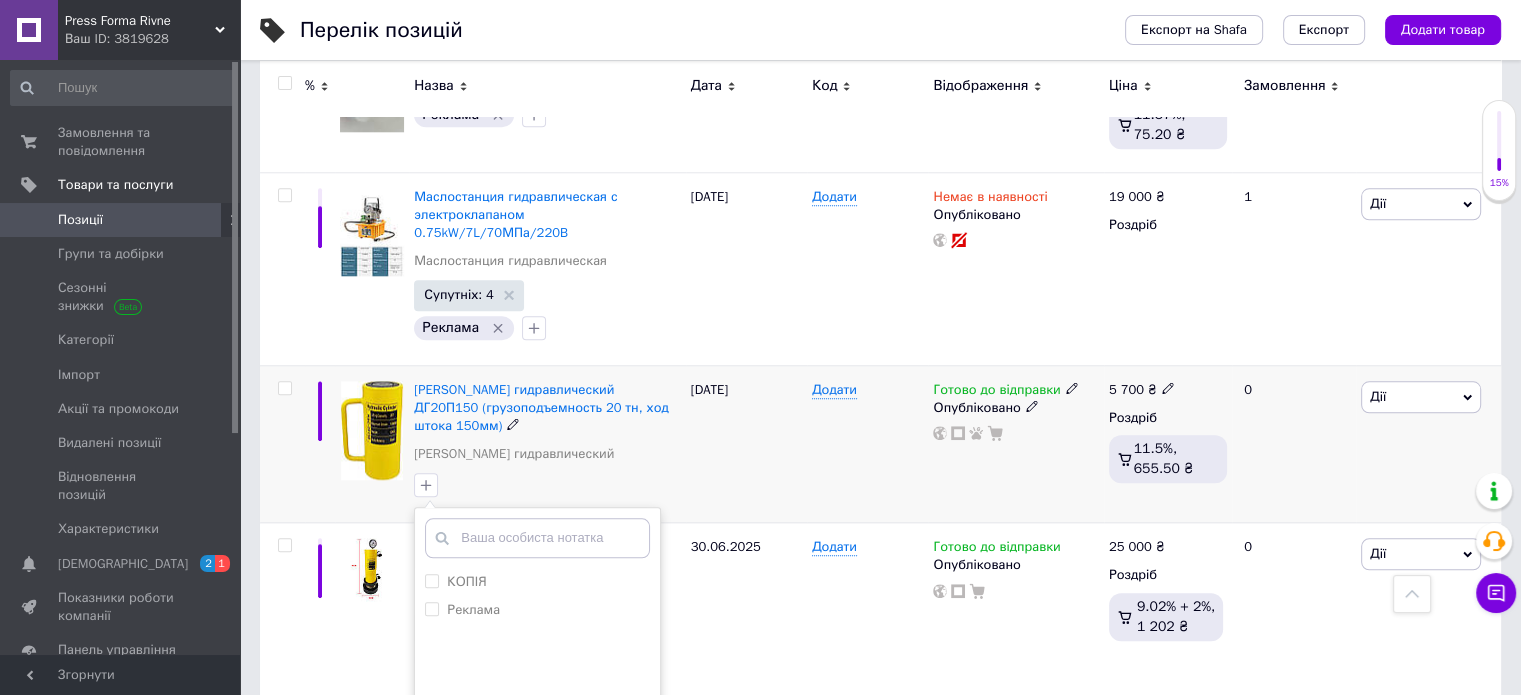 drag, startPoint x: 436, startPoint y: 552, endPoint x: 520, endPoint y: 529, distance: 87.0919 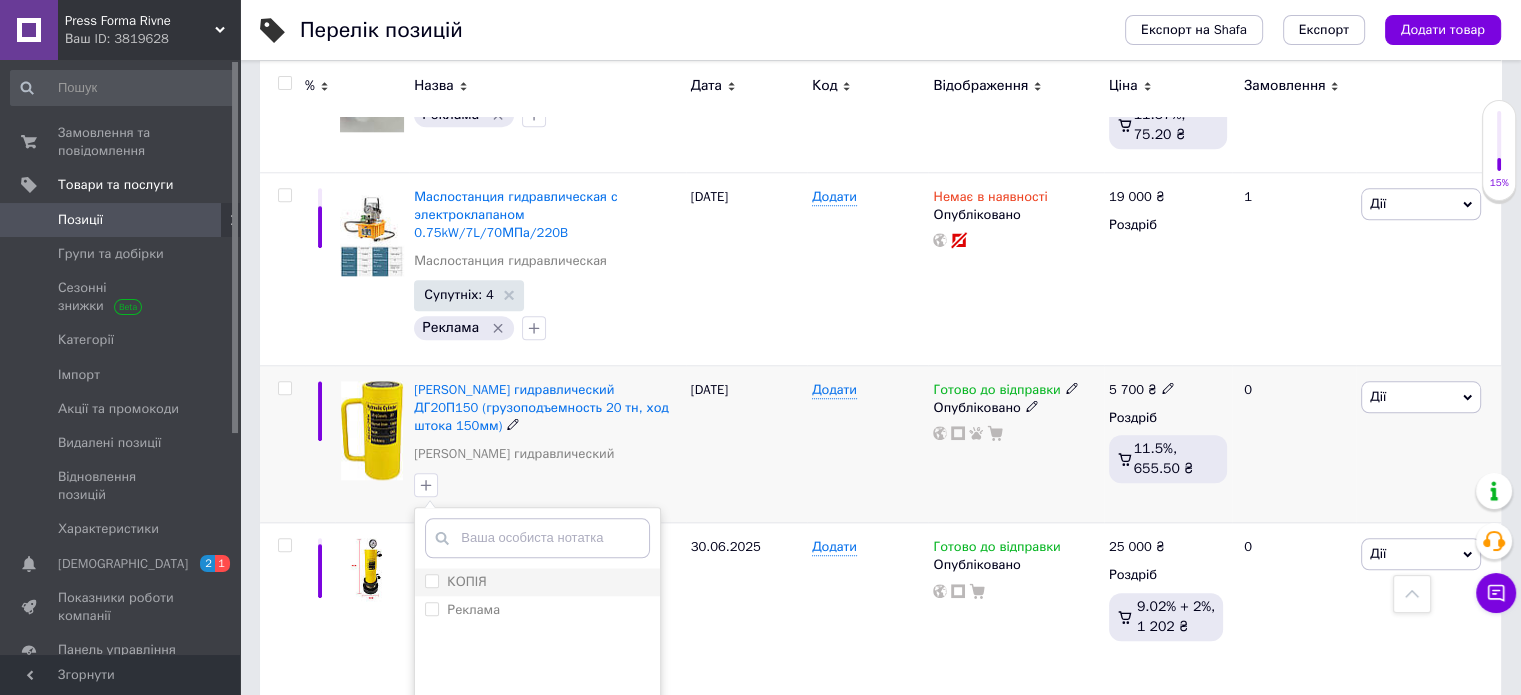 click on "Реклама" at bounding box center [431, 608] 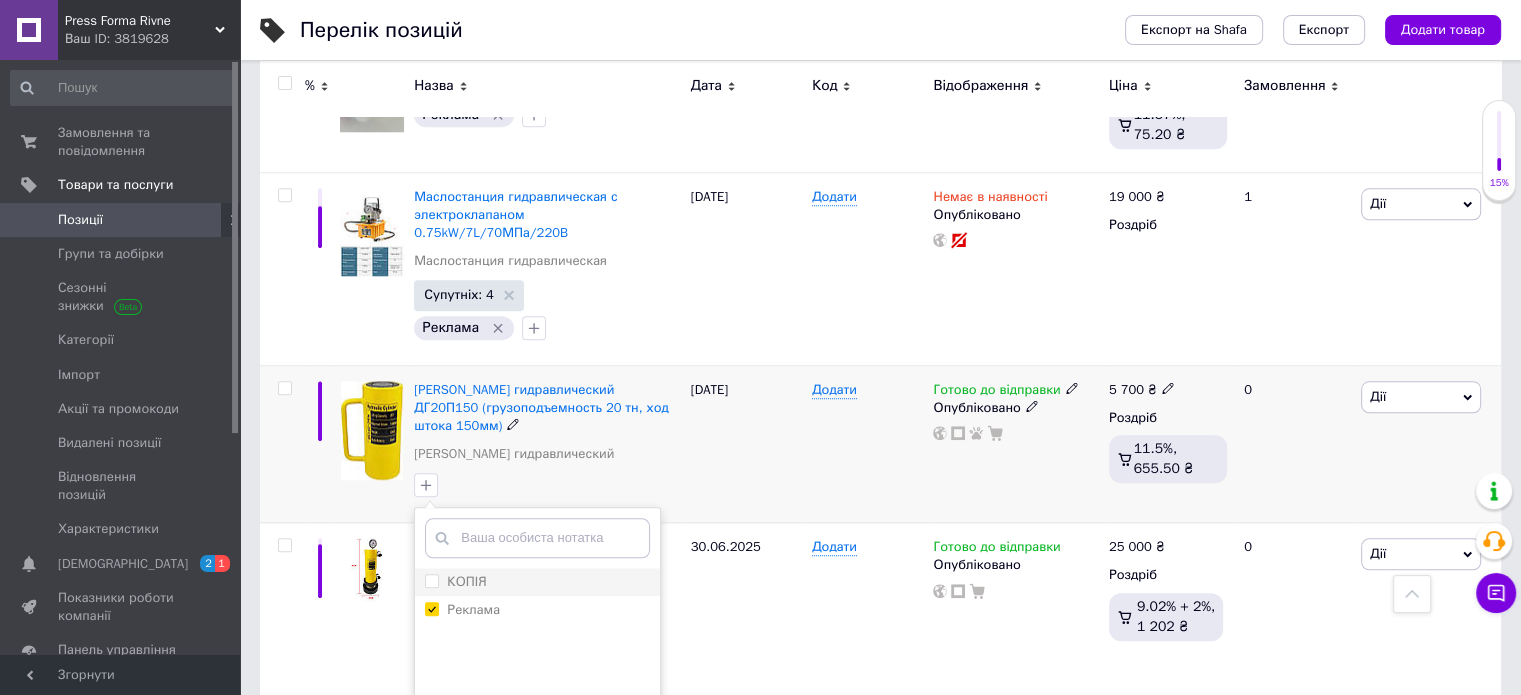 checkbox on "true" 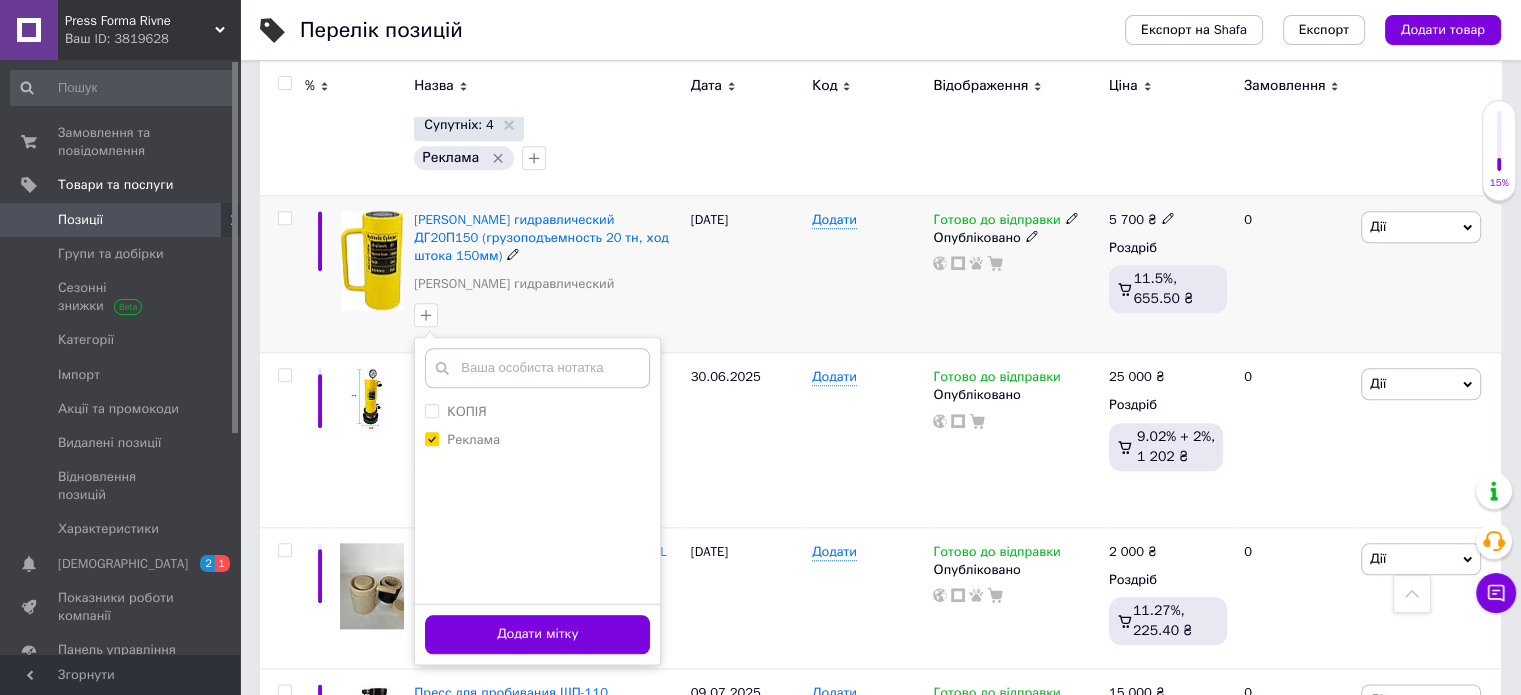 scroll, scrollTop: 2227, scrollLeft: 0, axis: vertical 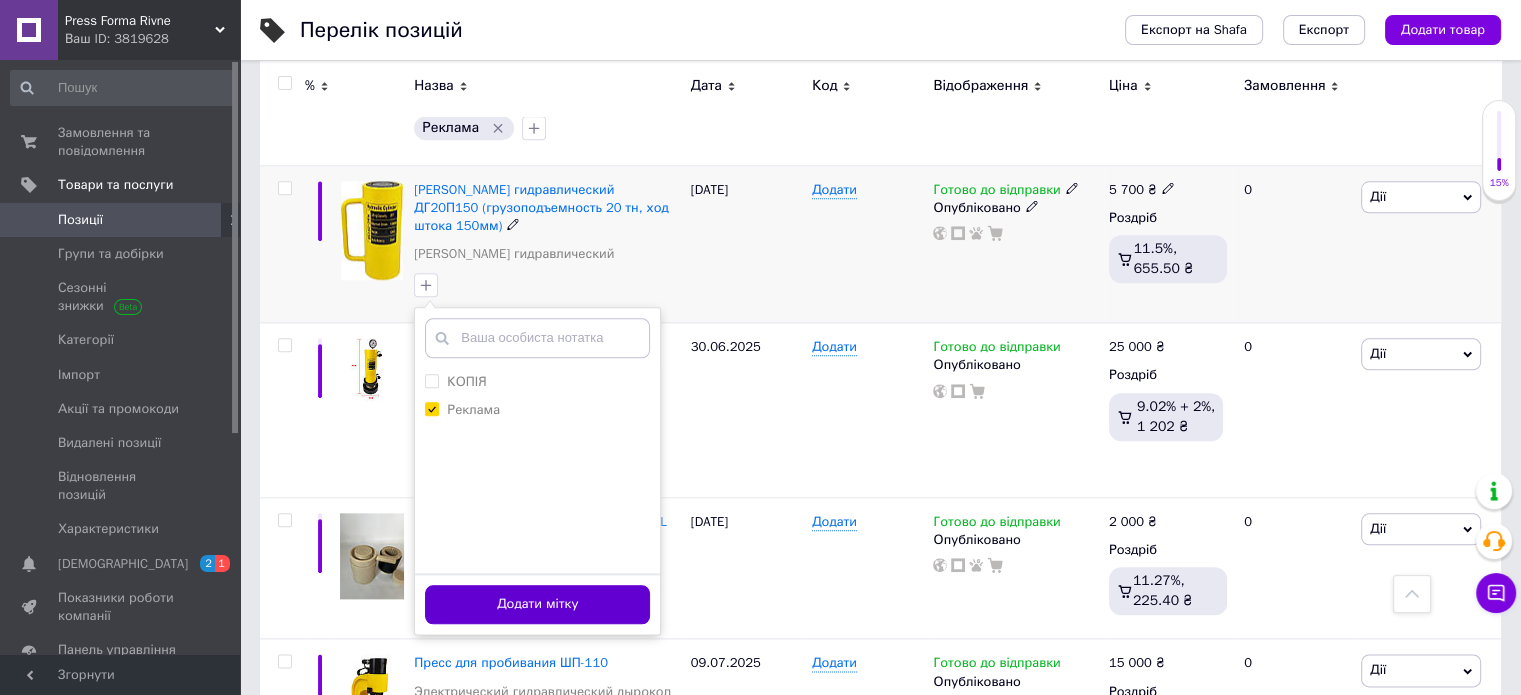 click on "Додати мітку" at bounding box center [537, 604] 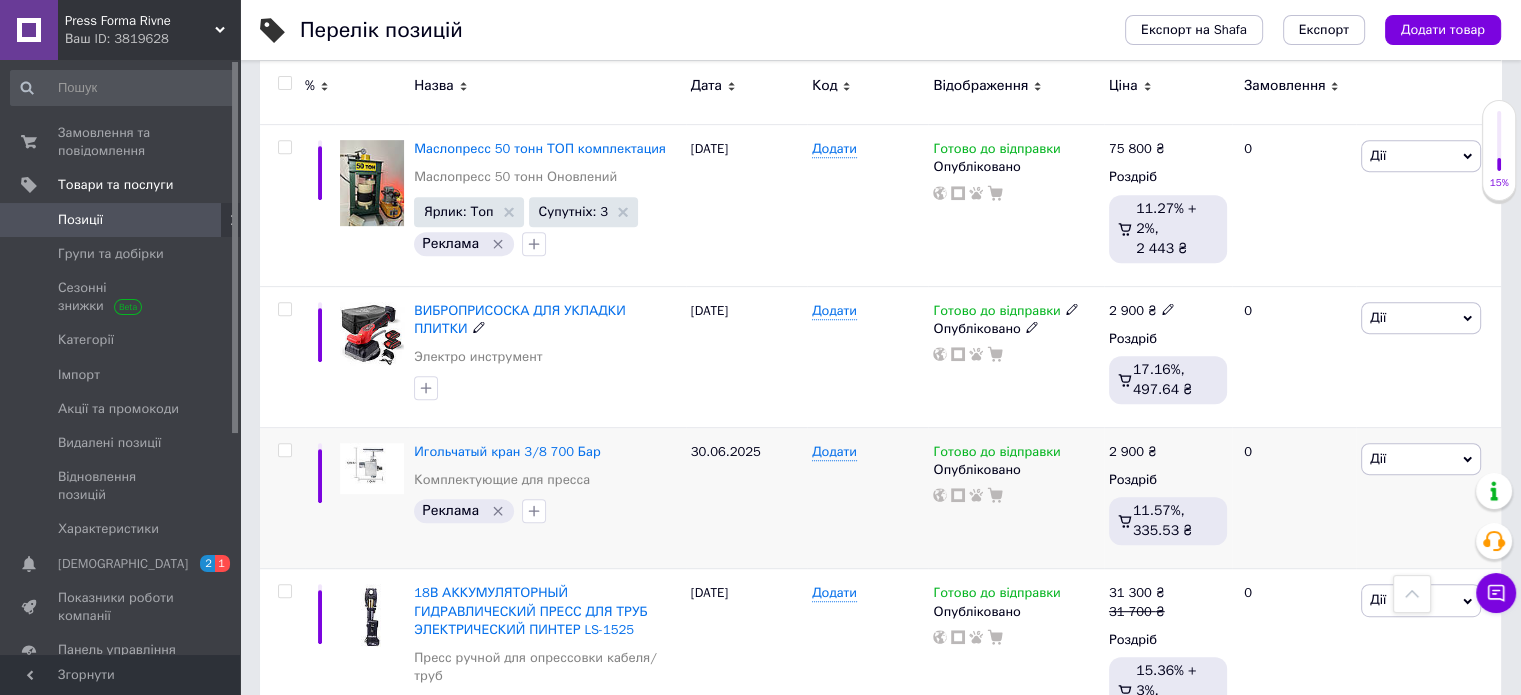 scroll, scrollTop: 827, scrollLeft: 0, axis: vertical 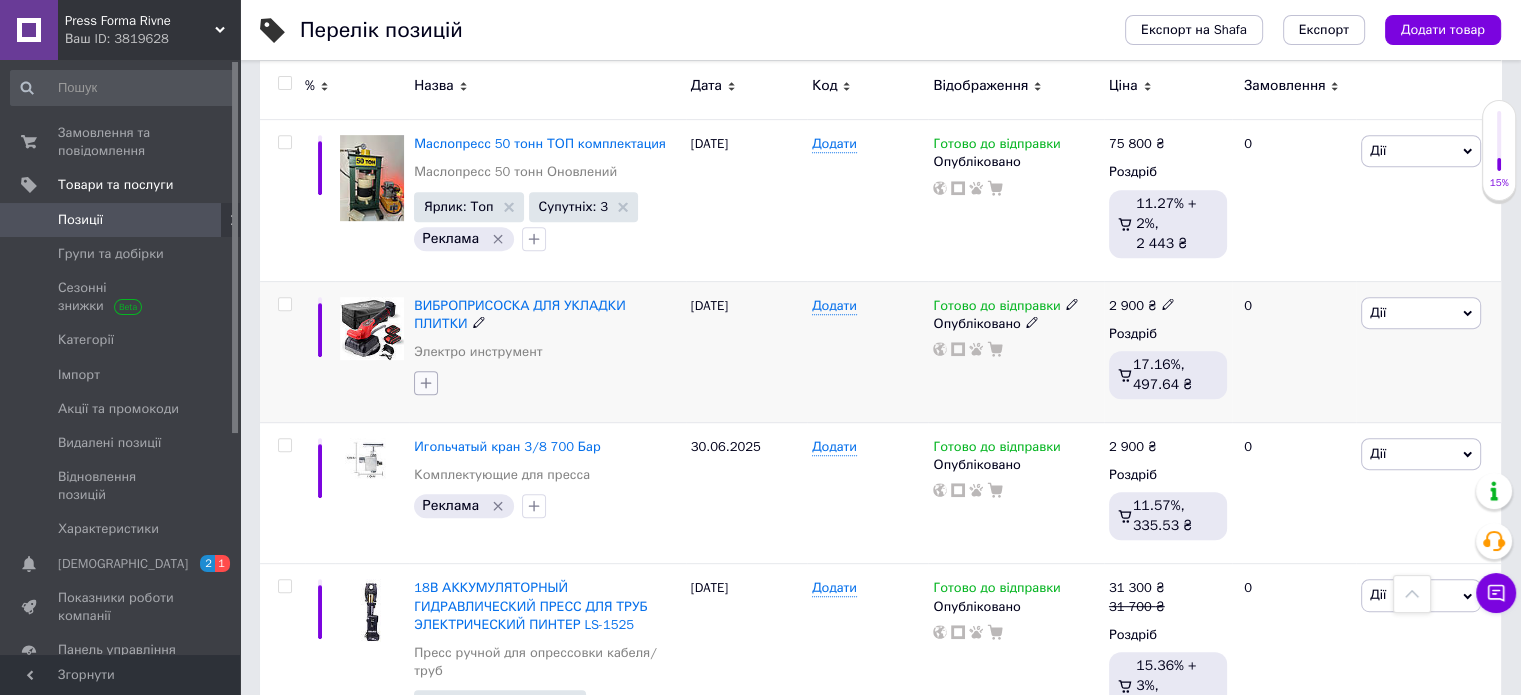 click 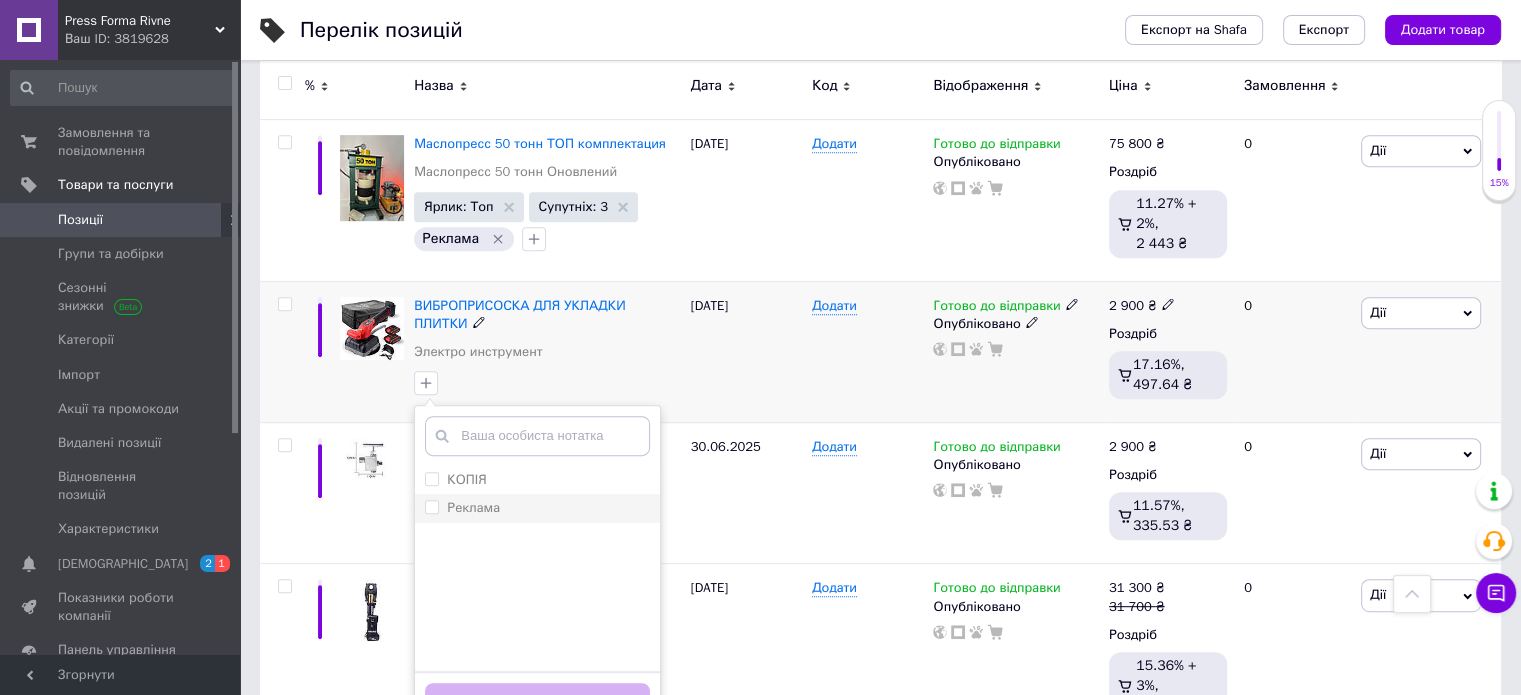click on "Реклама" at bounding box center (431, 506) 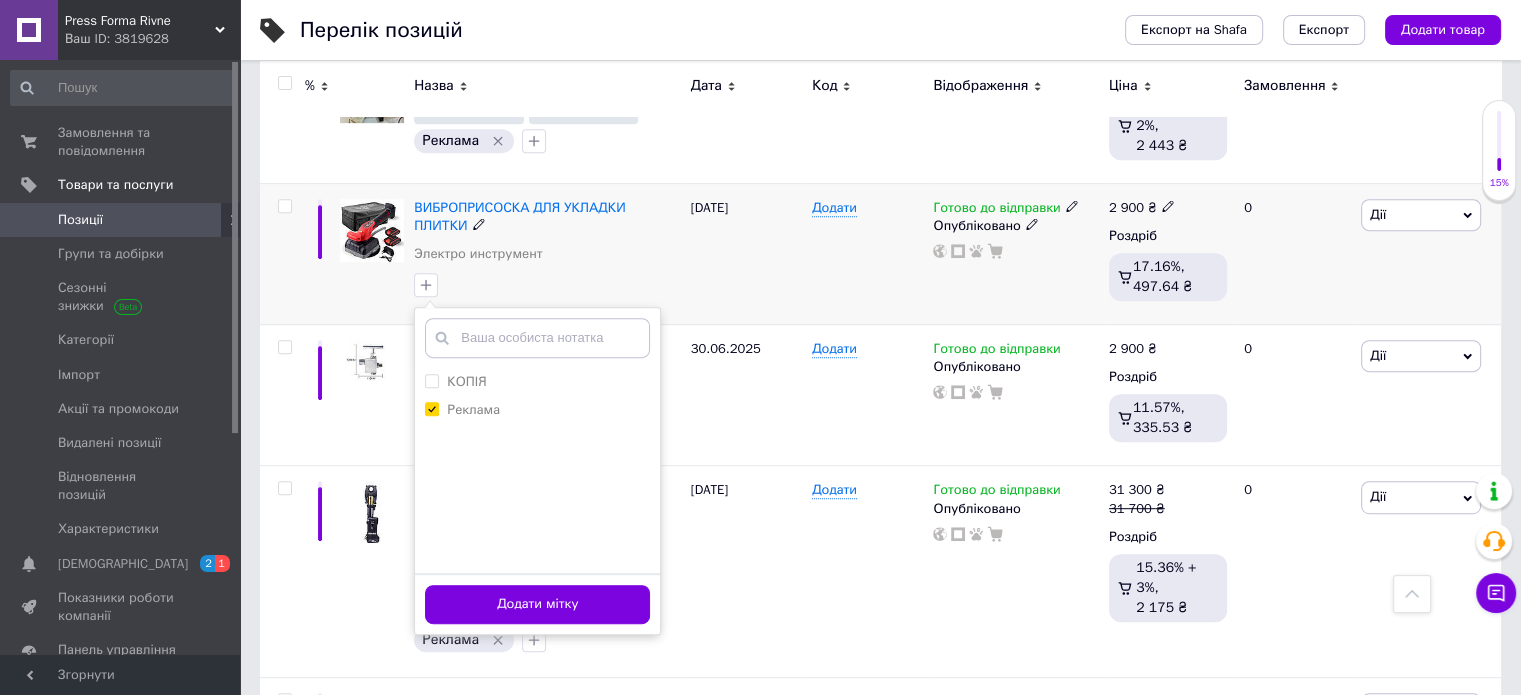 scroll, scrollTop: 927, scrollLeft: 0, axis: vertical 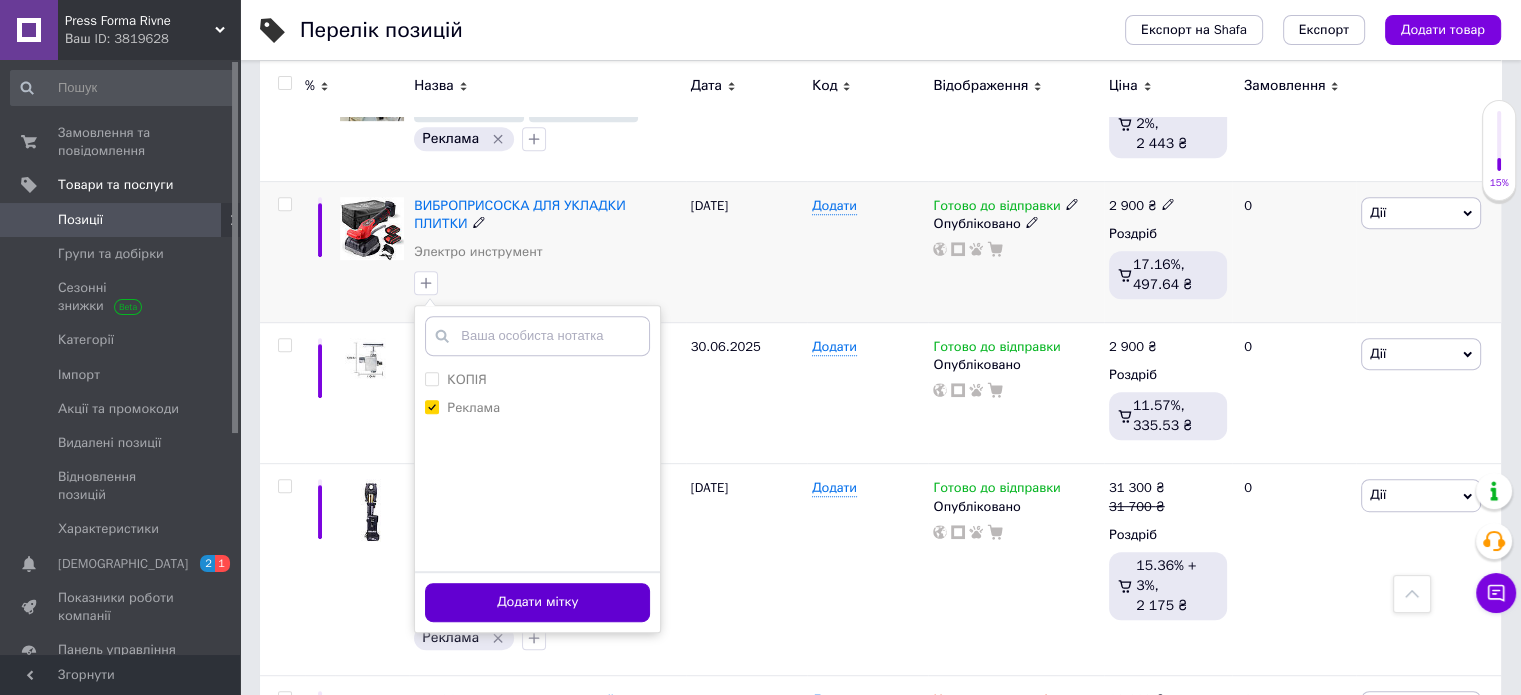 click on "Додати мітку" at bounding box center (537, 602) 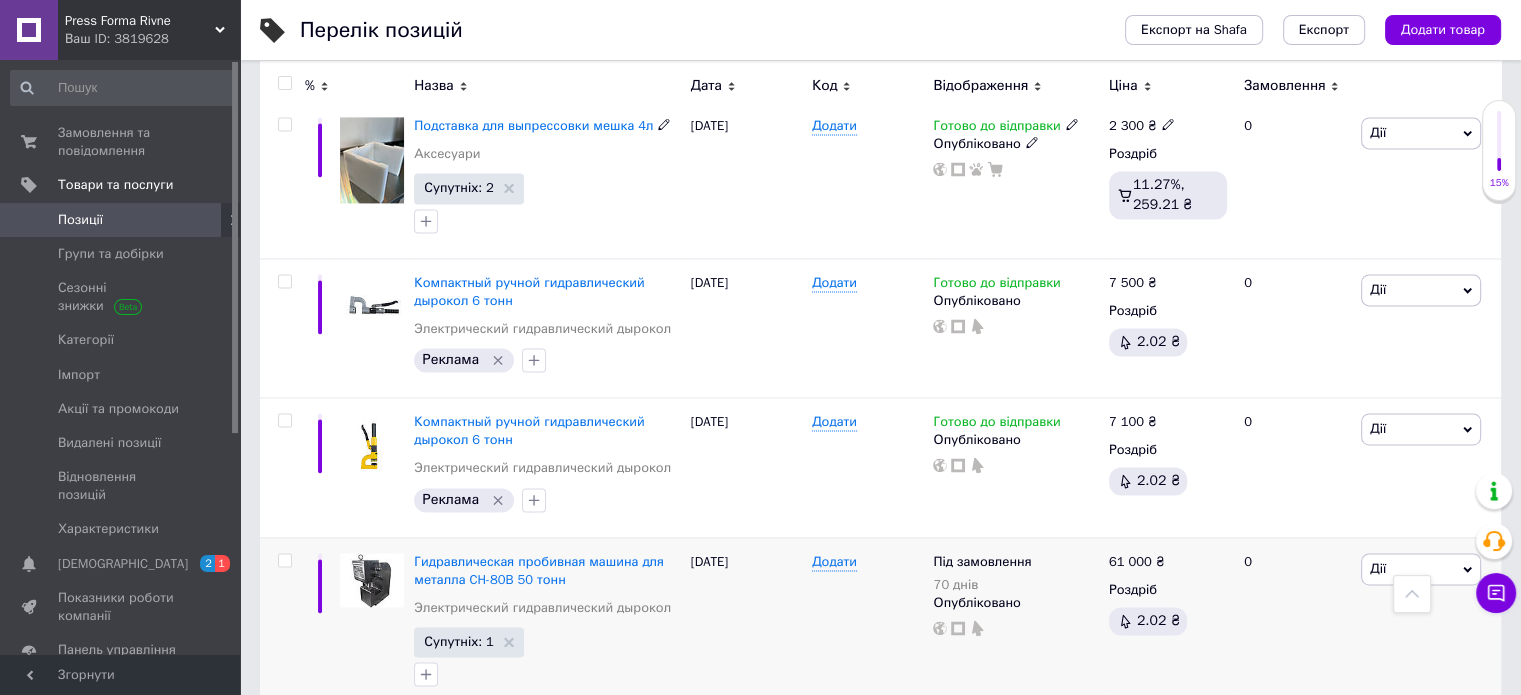 scroll, scrollTop: 2927, scrollLeft: 0, axis: vertical 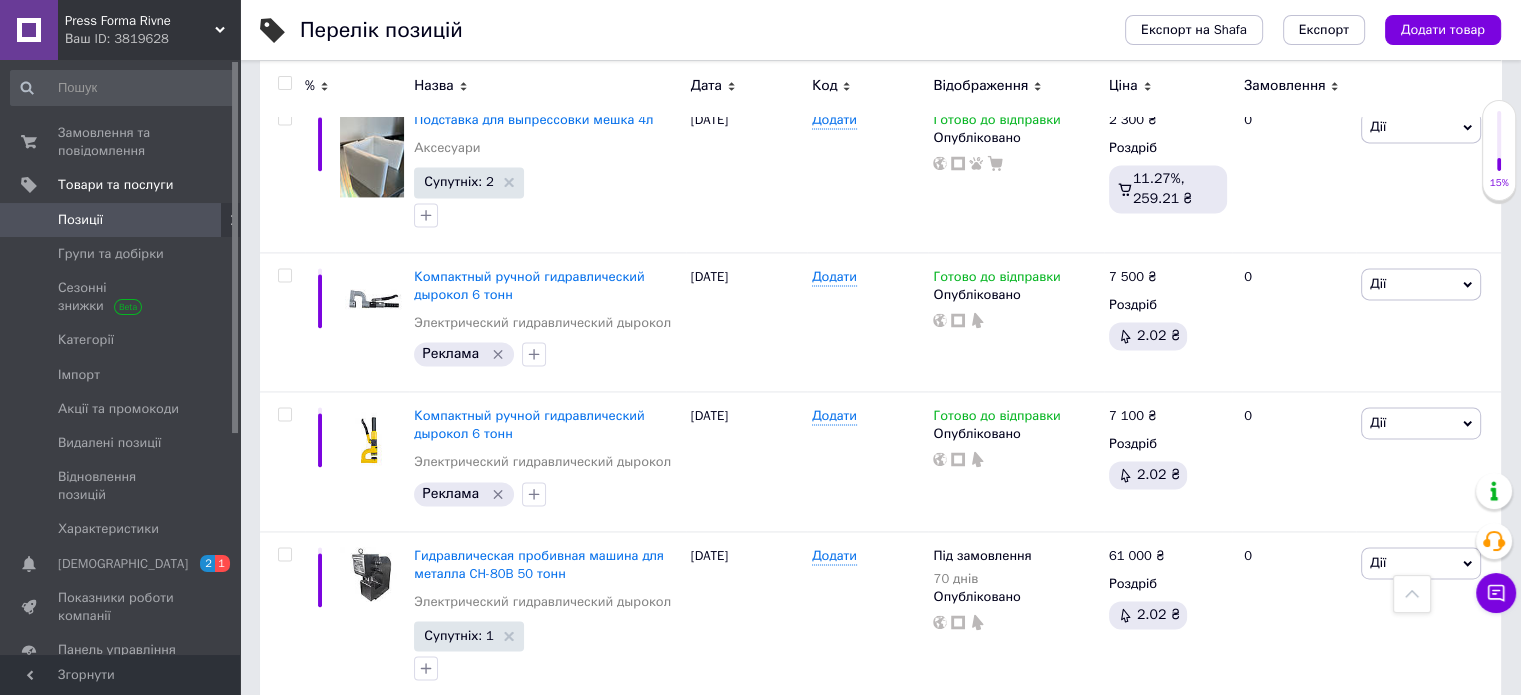 click on "5" at bounding box center (584, 746) 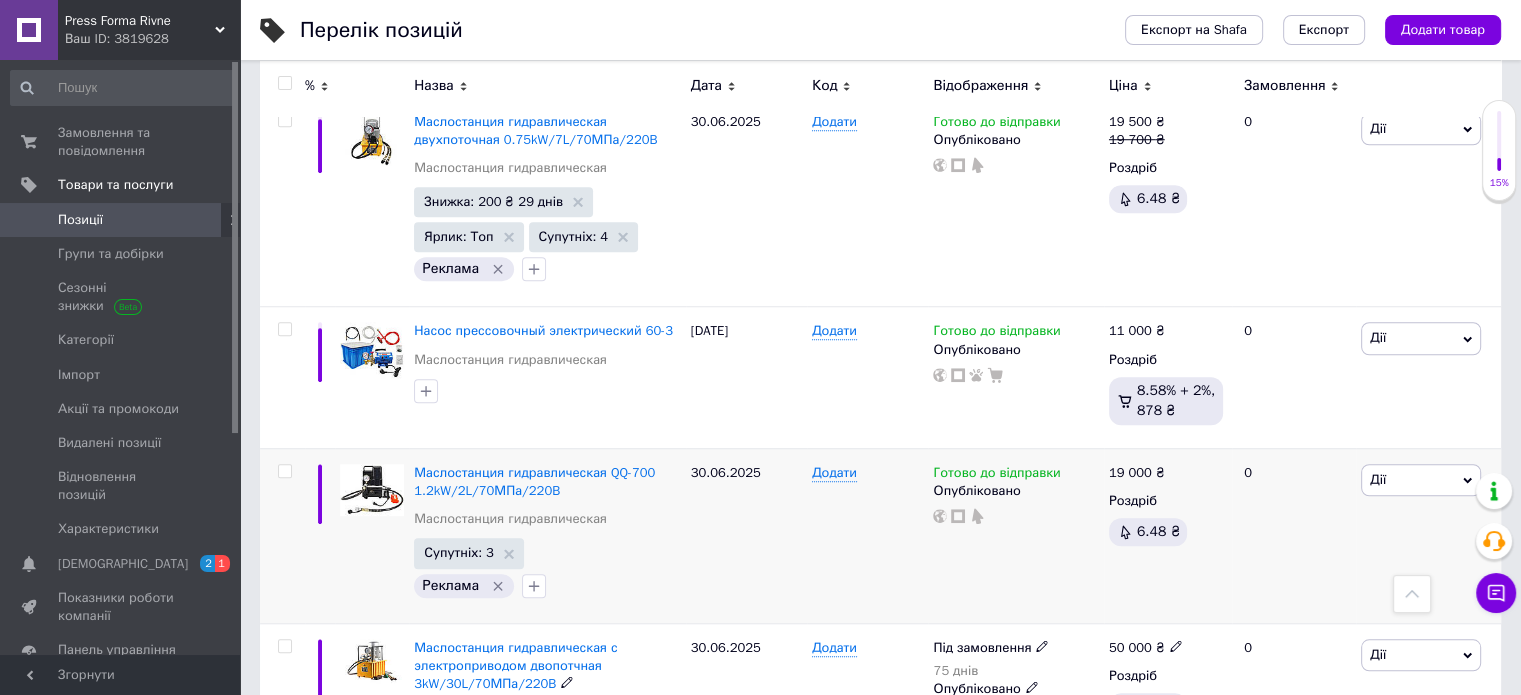 scroll, scrollTop: 1589, scrollLeft: 0, axis: vertical 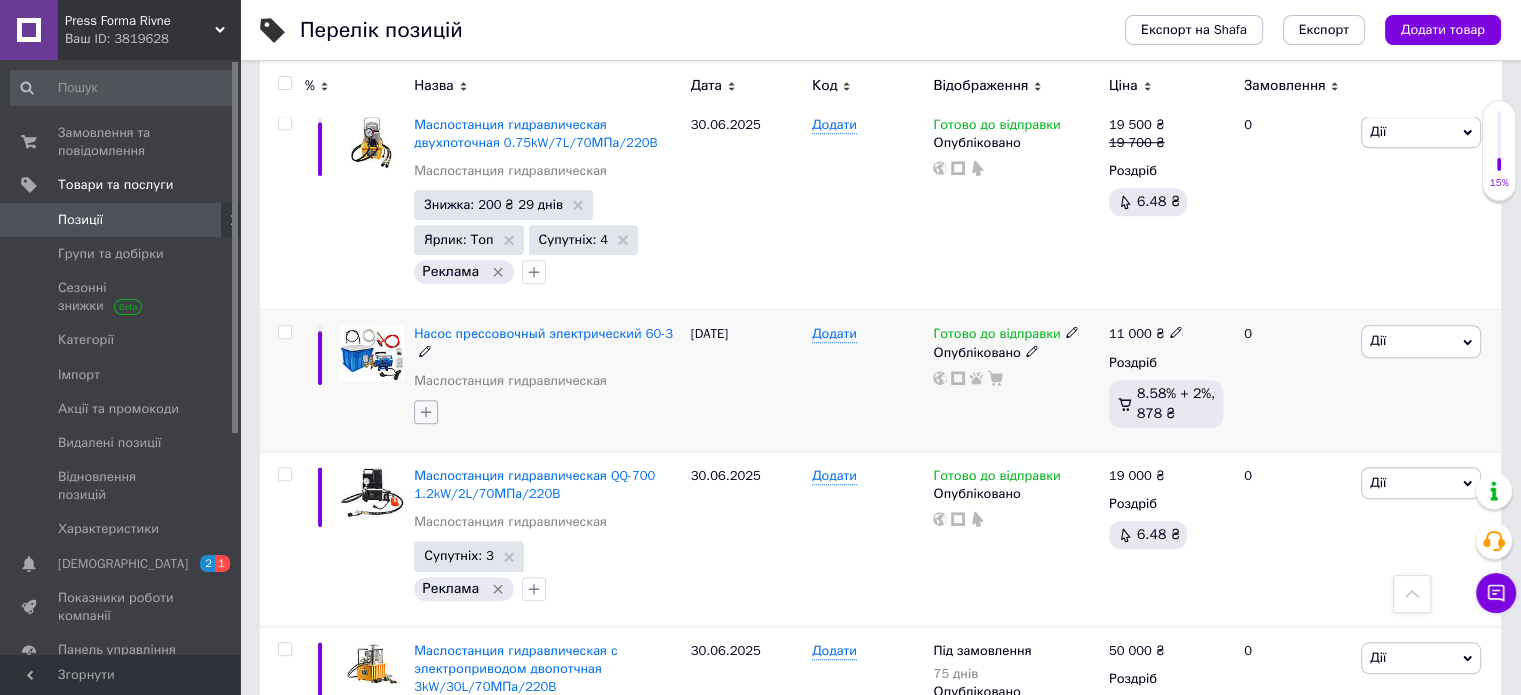 click at bounding box center [426, 412] 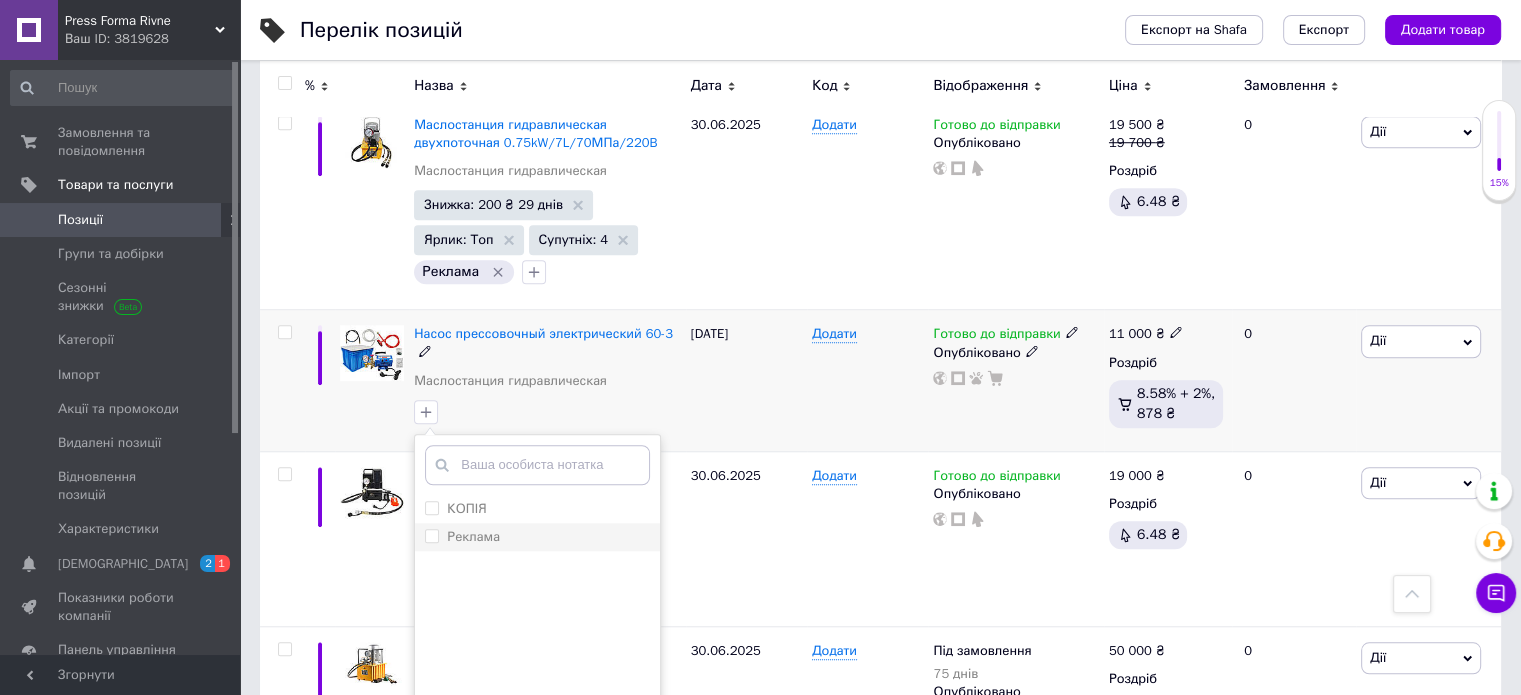 click on "Реклама" at bounding box center (462, 537) 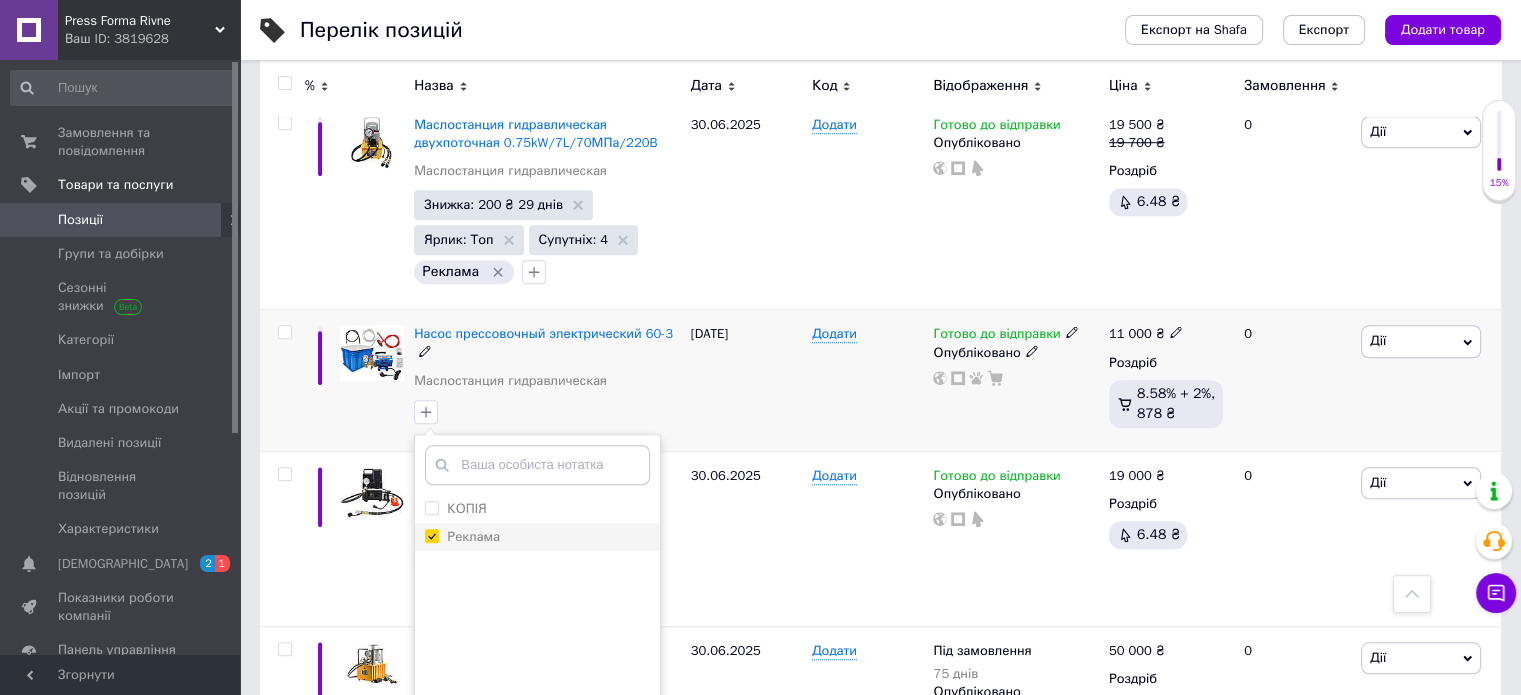 click on "Реклама" at bounding box center [431, 535] 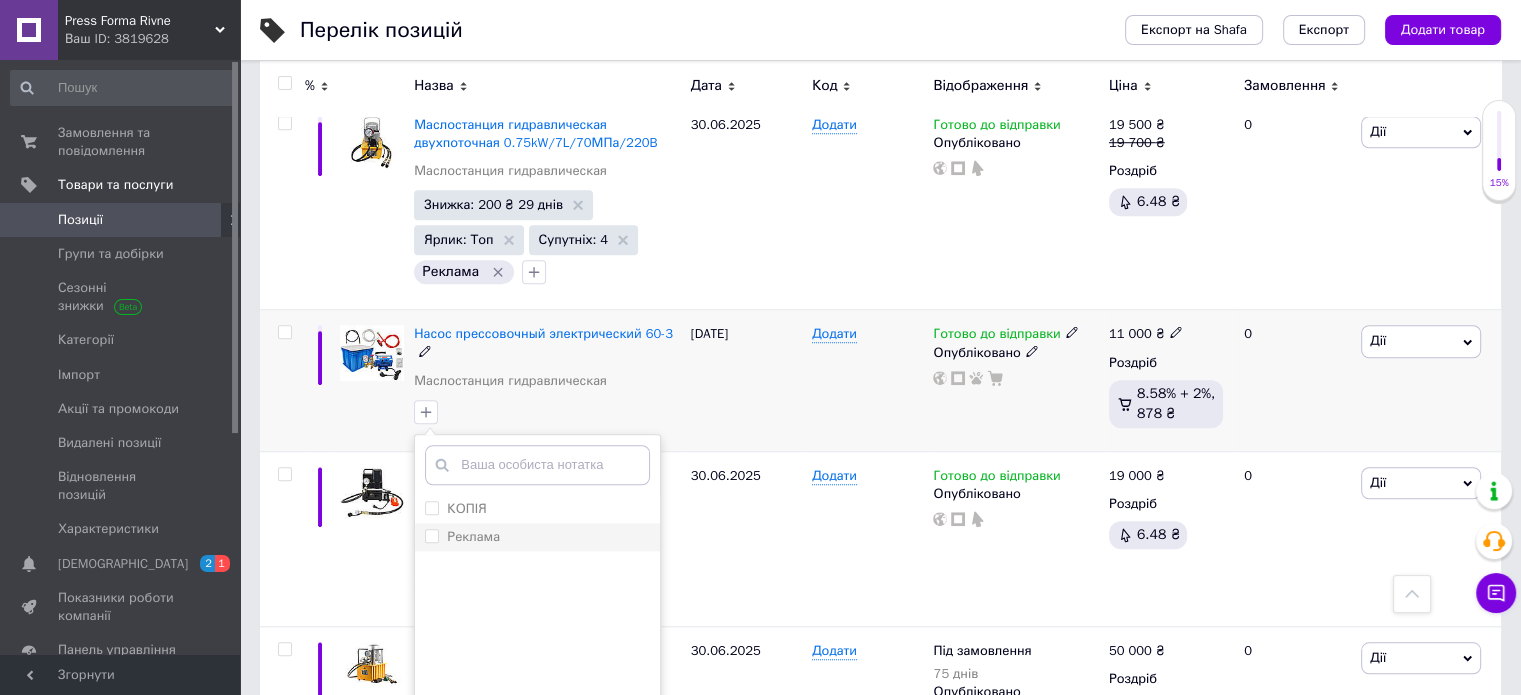 click on "Реклама" at bounding box center [431, 535] 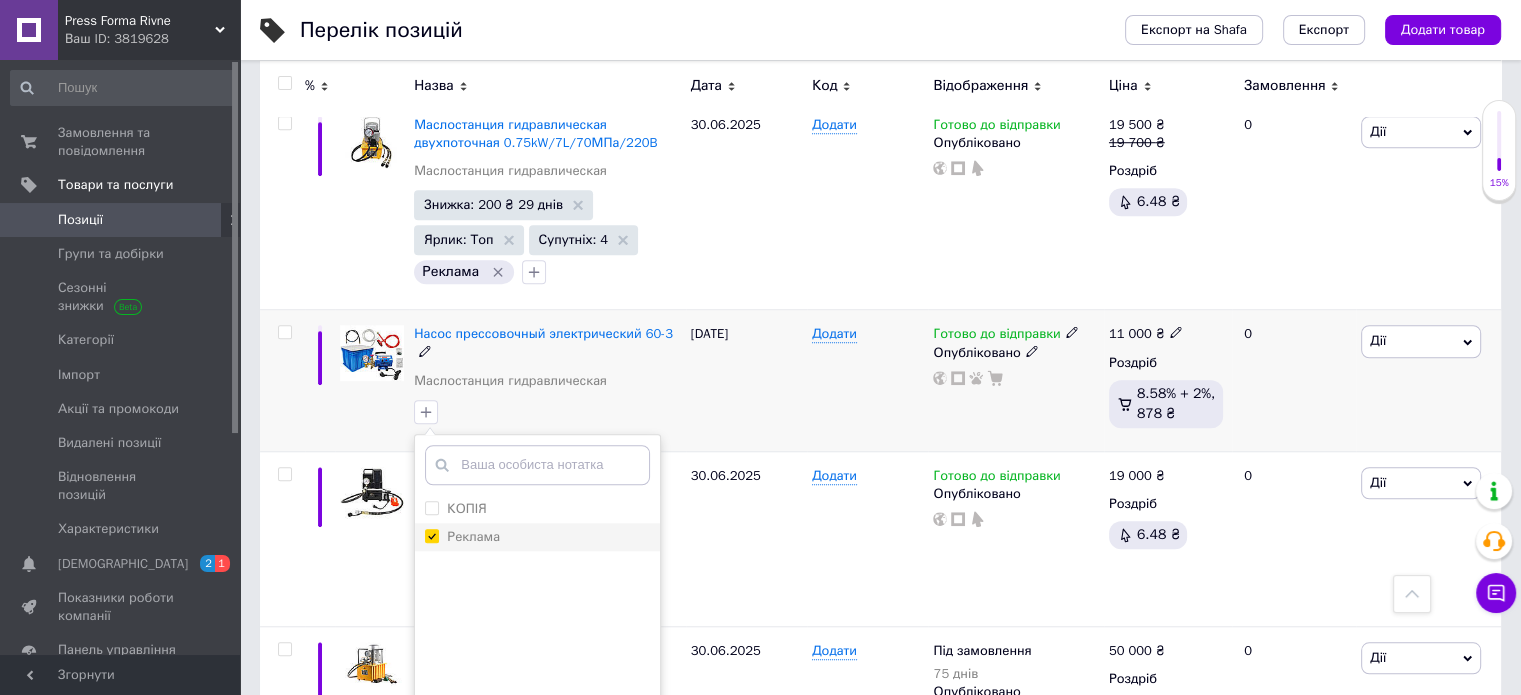 checkbox on "true" 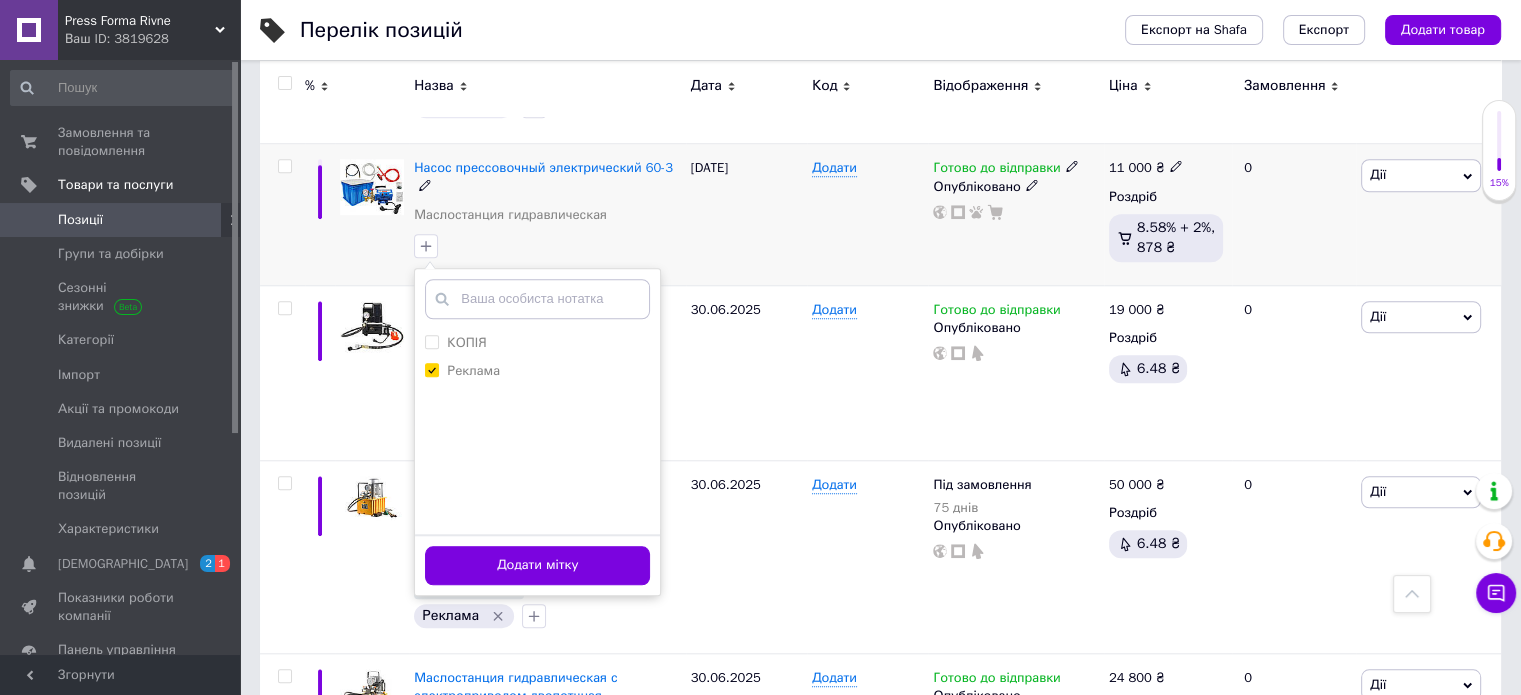 scroll, scrollTop: 1789, scrollLeft: 0, axis: vertical 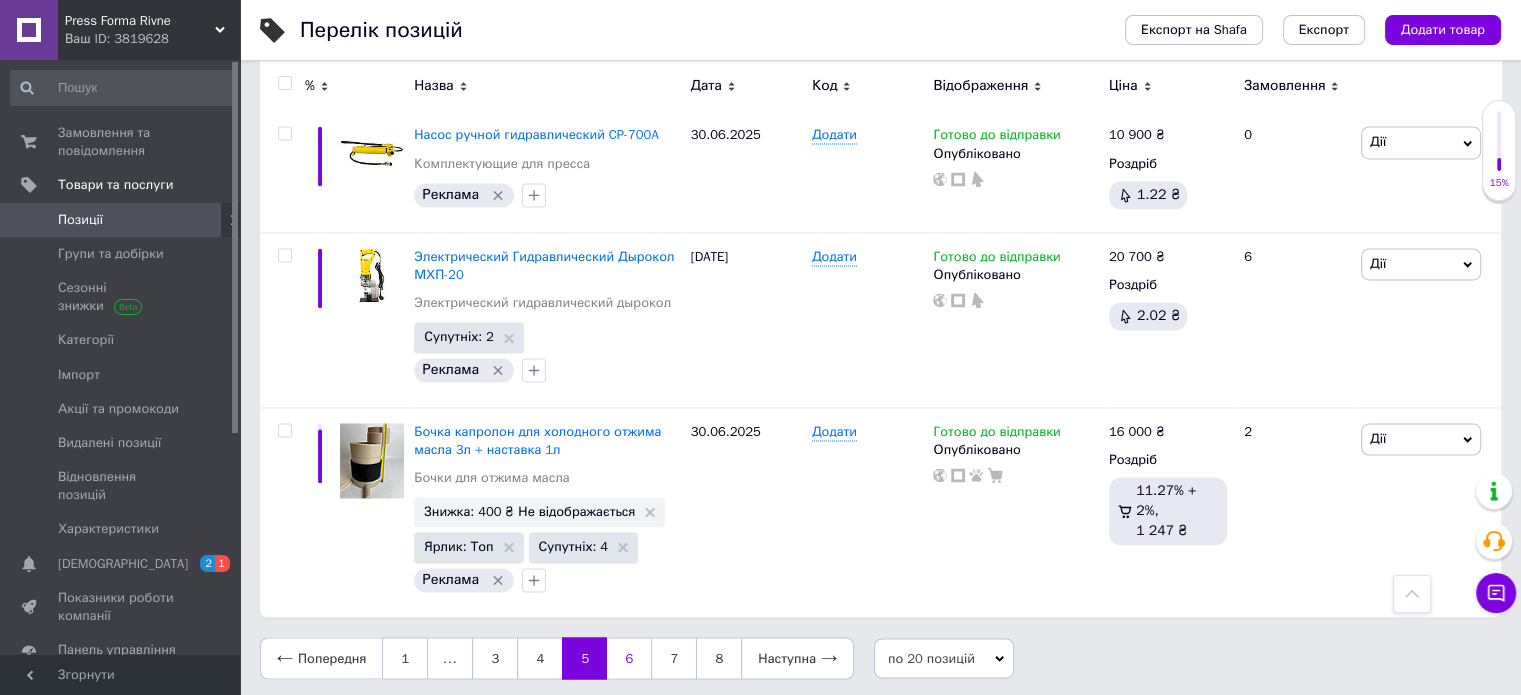 click on "6" at bounding box center (629, 658) 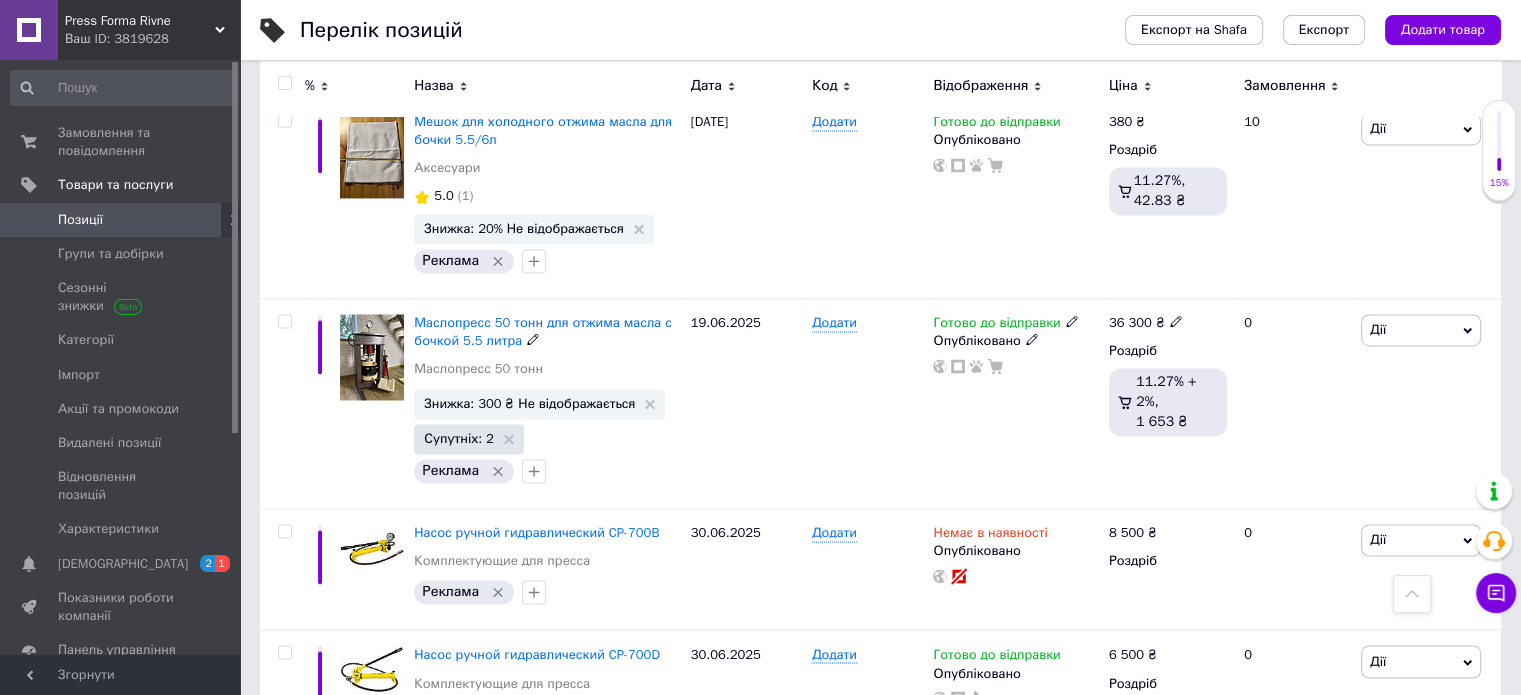scroll, scrollTop: 3376, scrollLeft: 0, axis: vertical 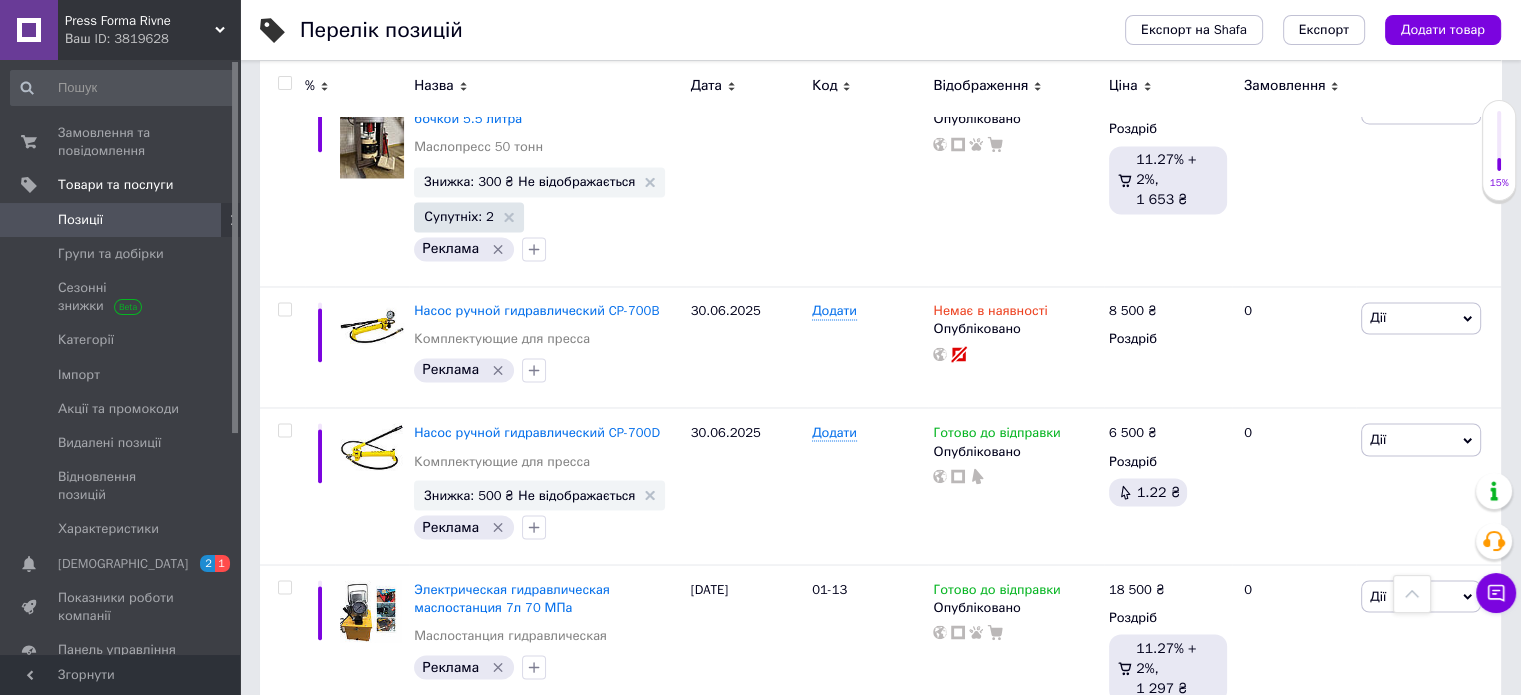 click on "7" at bounding box center (629, 766) 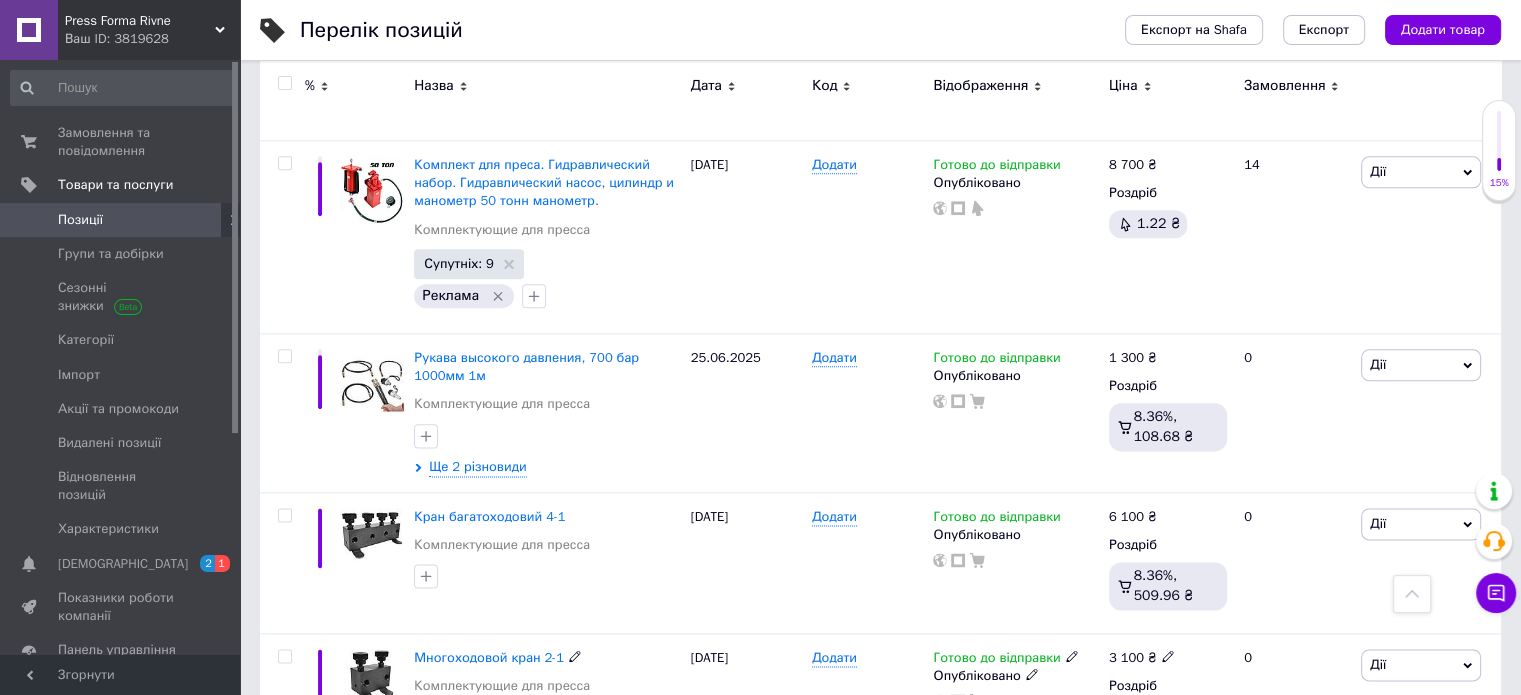 scroll, scrollTop: 2364, scrollLeft: 0, axis: vertical 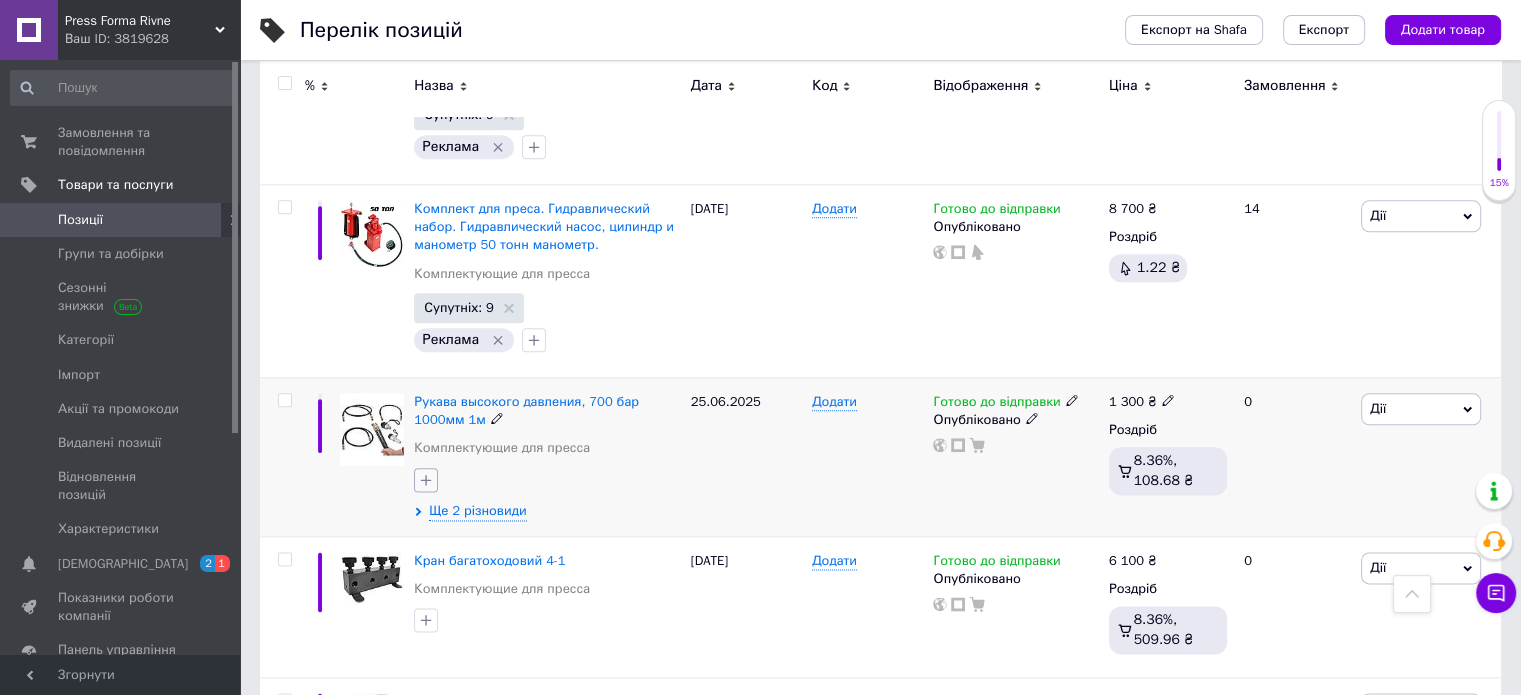 click 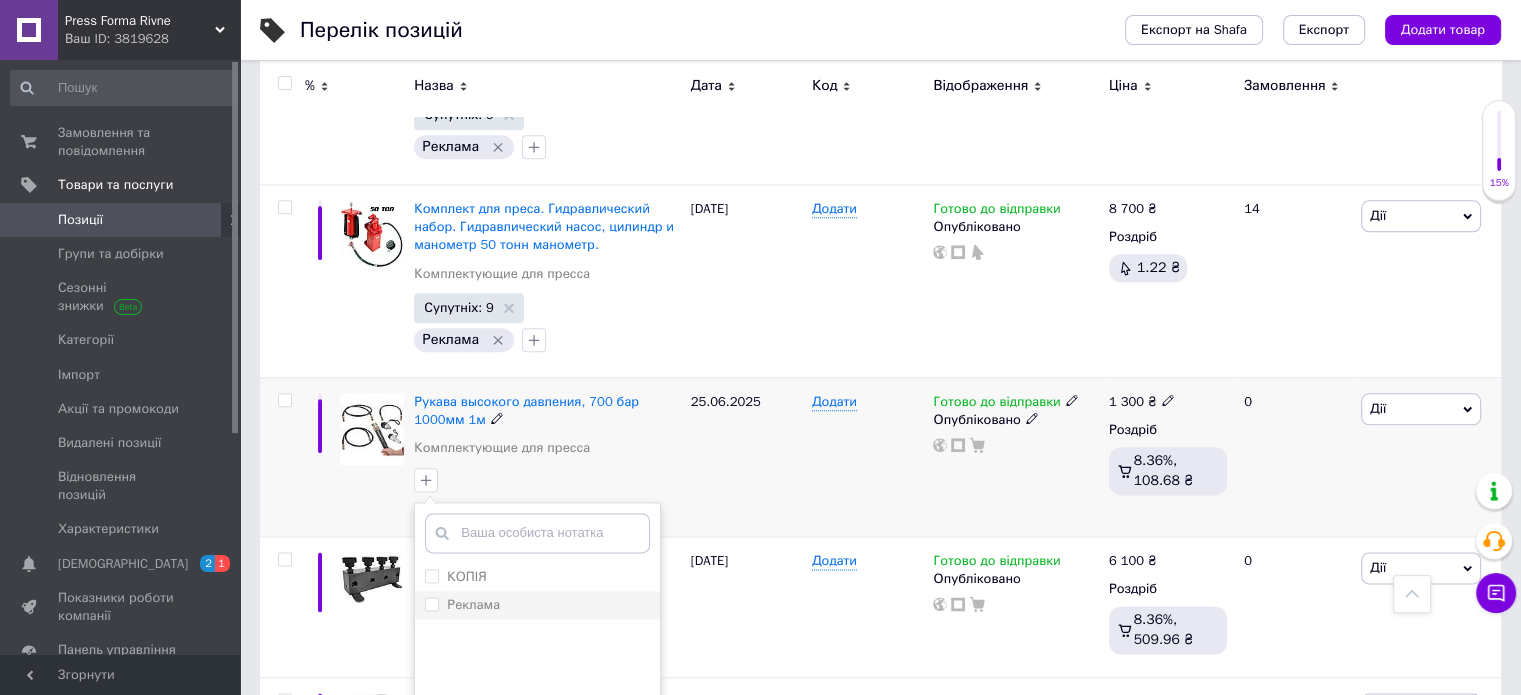click on "Реклама" at bounding box center [431, 603] 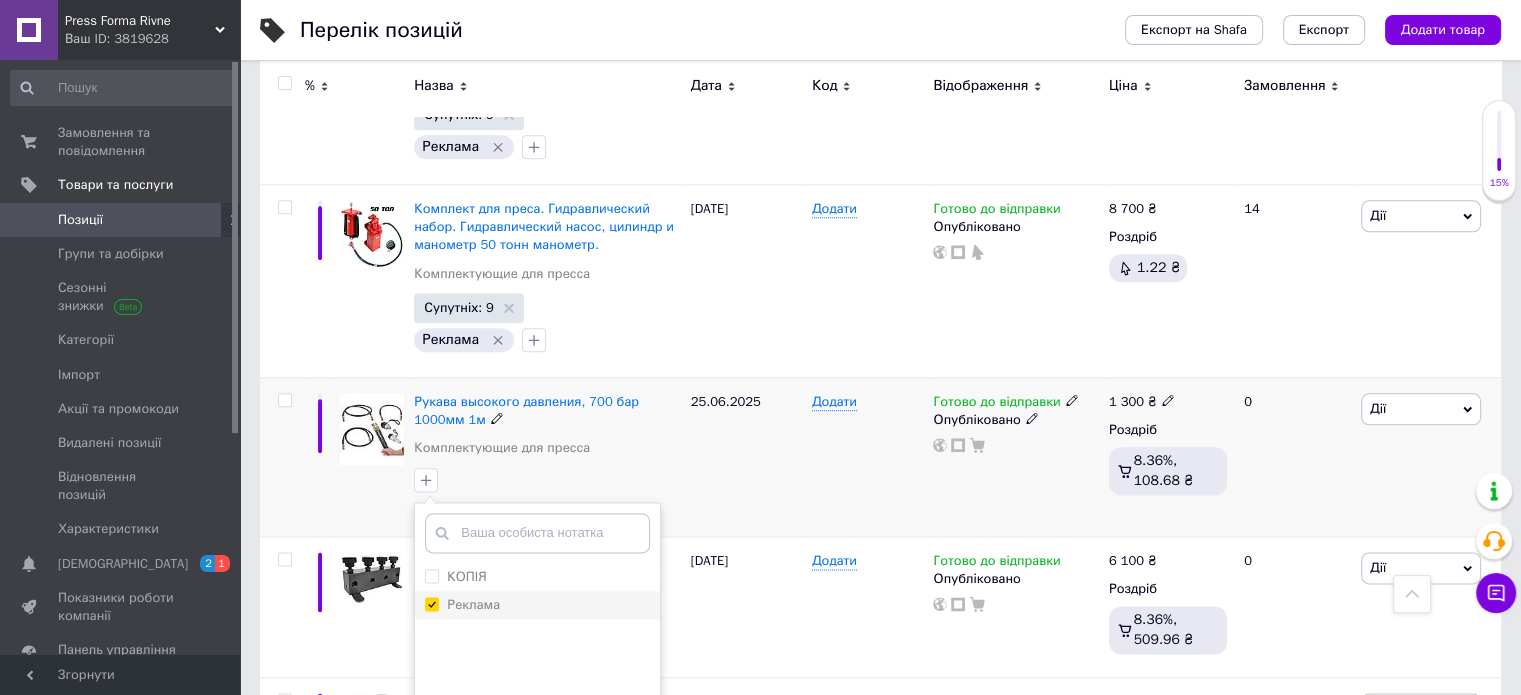 checkbox on "true" 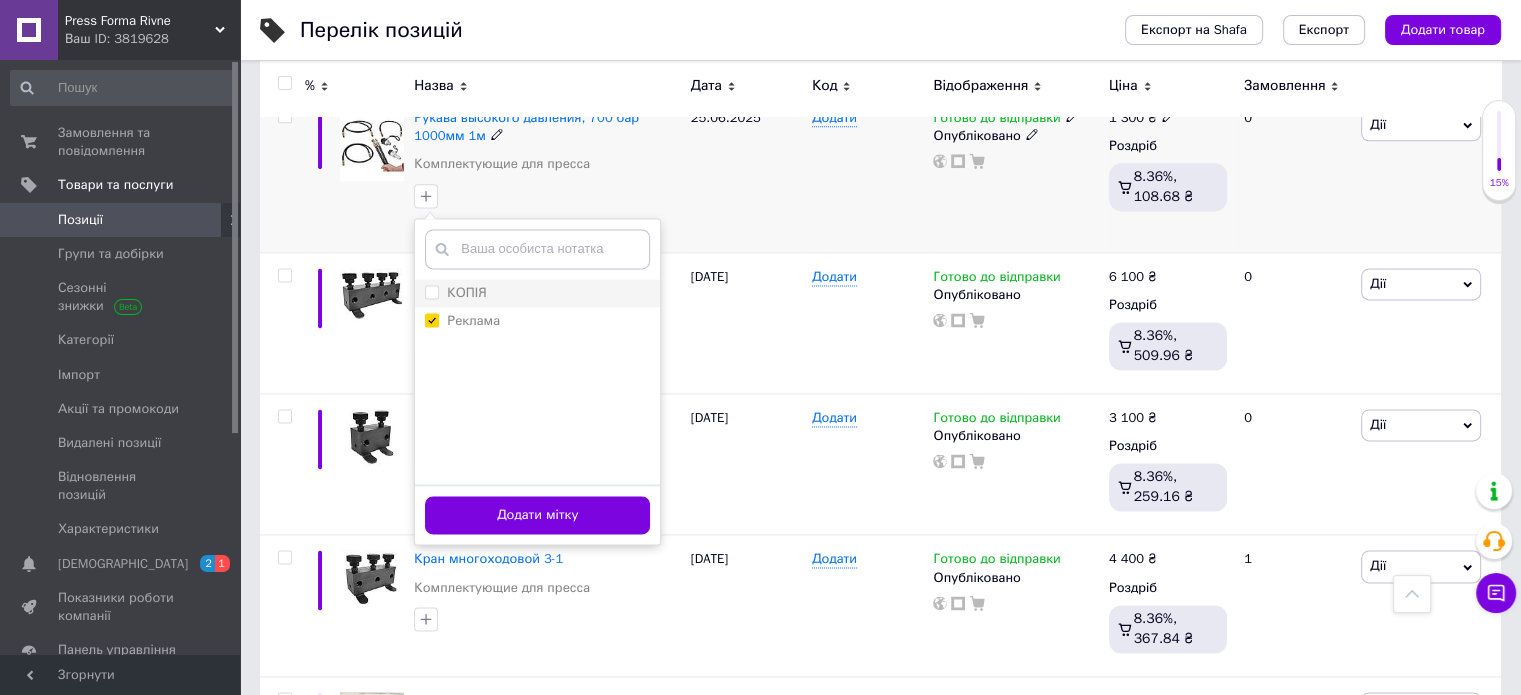 scroll, scrollTop: 2664, scrollLeft: 0, axis: vertical 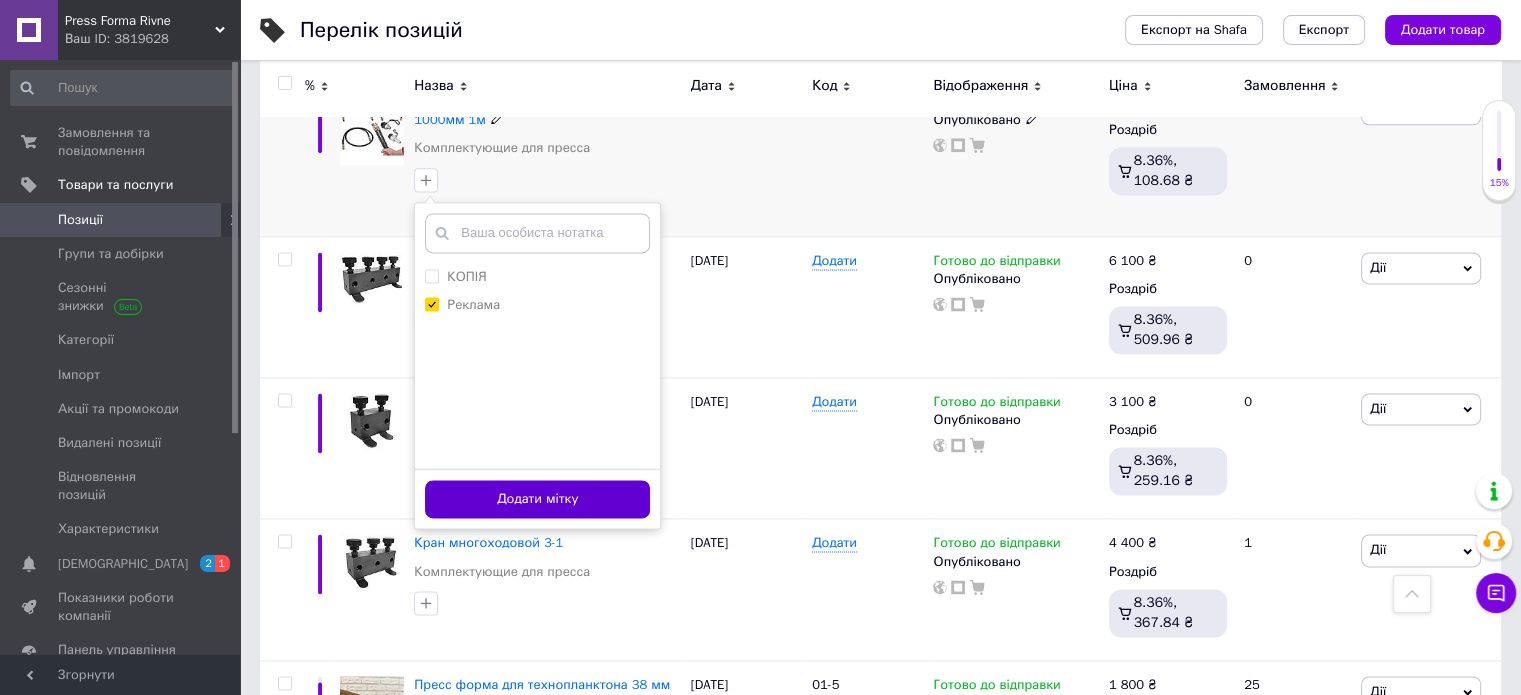 click on "Додати мітку" at bounding box center [537, 499] 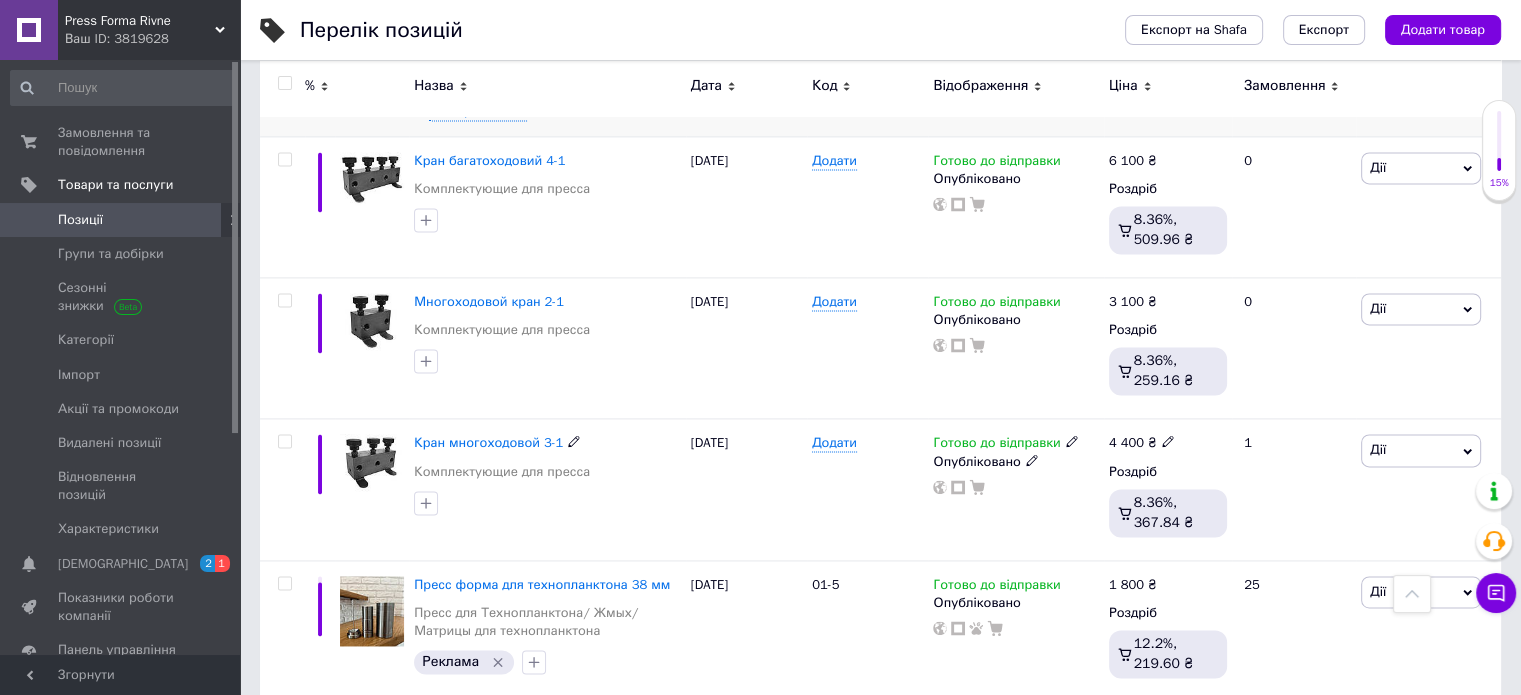 scroll, scrollTop: 3164, scrollLeft: 0, axis: vertical 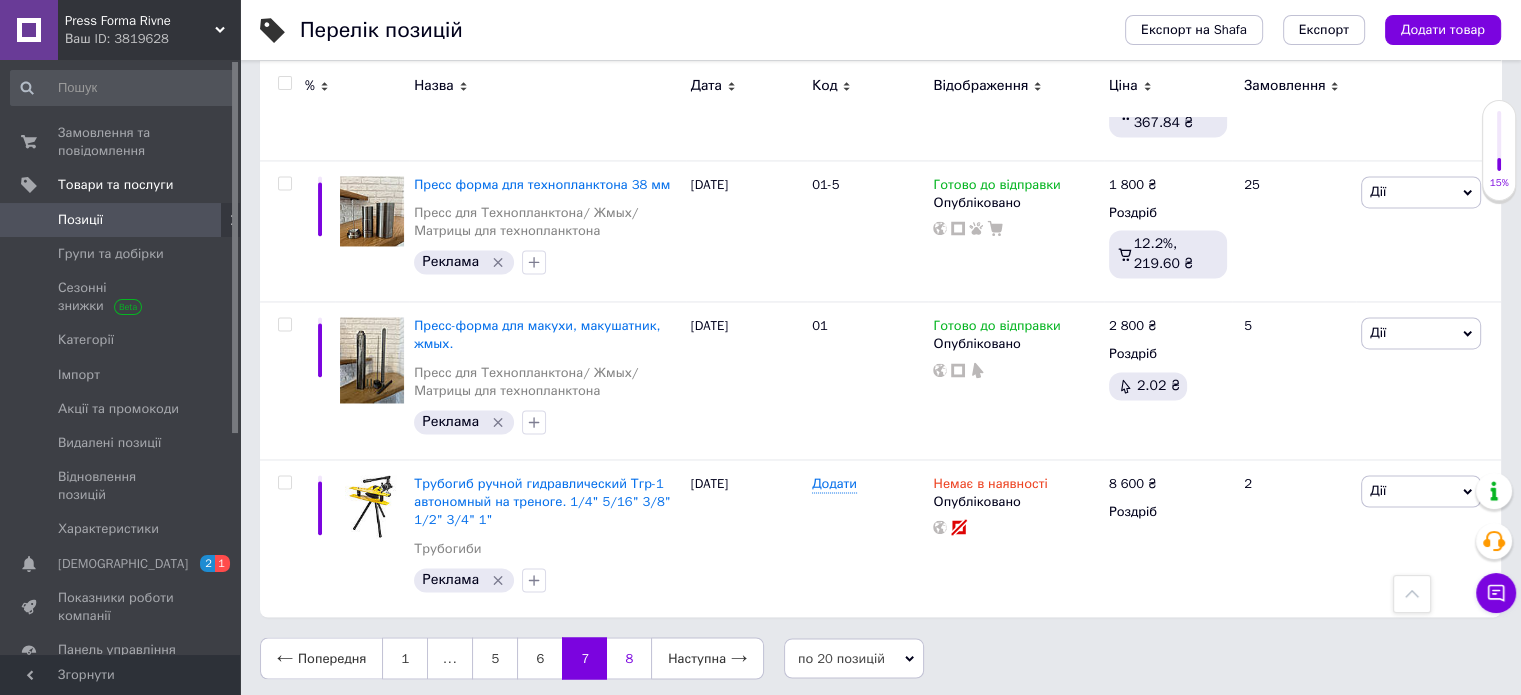 click on "8" at bounding box center [629, 658] 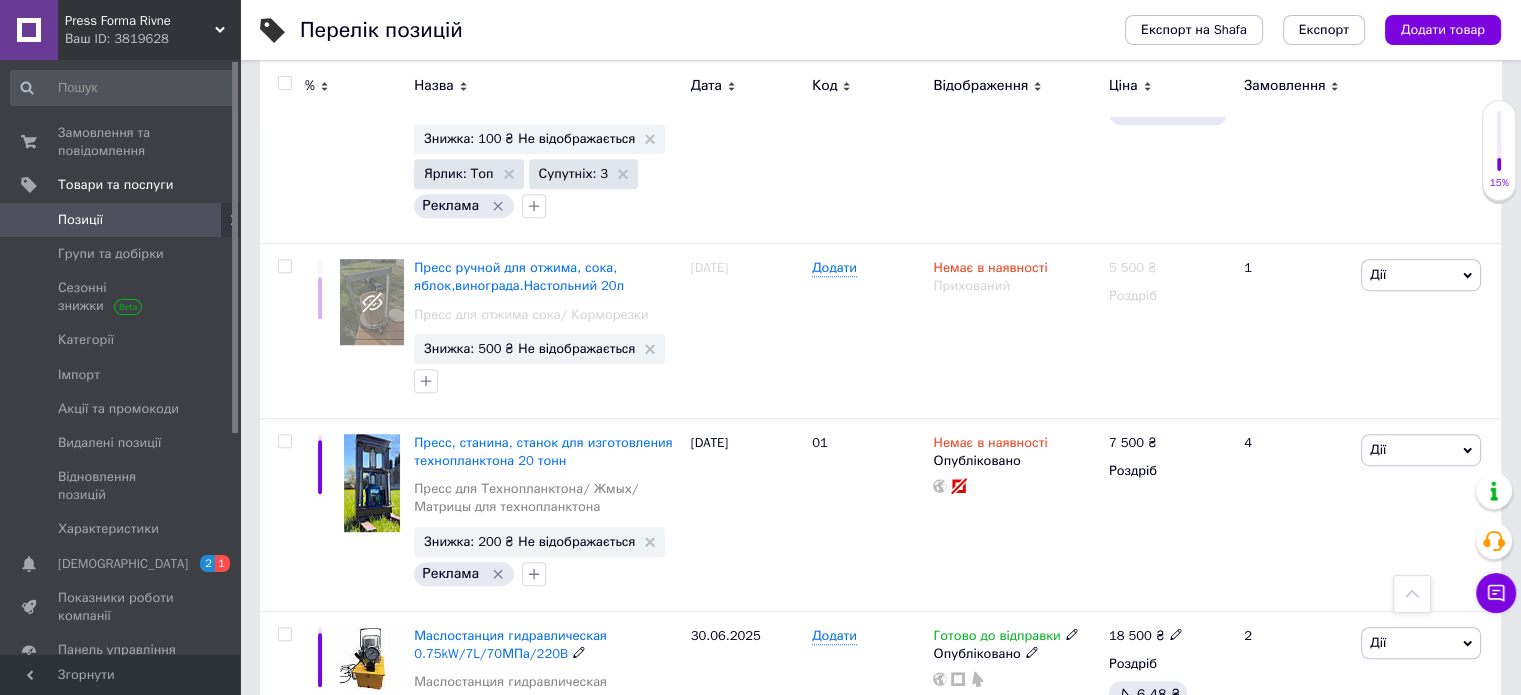 scroll, scrollTop: 1124, scrollLeft: 0, axis: vertical 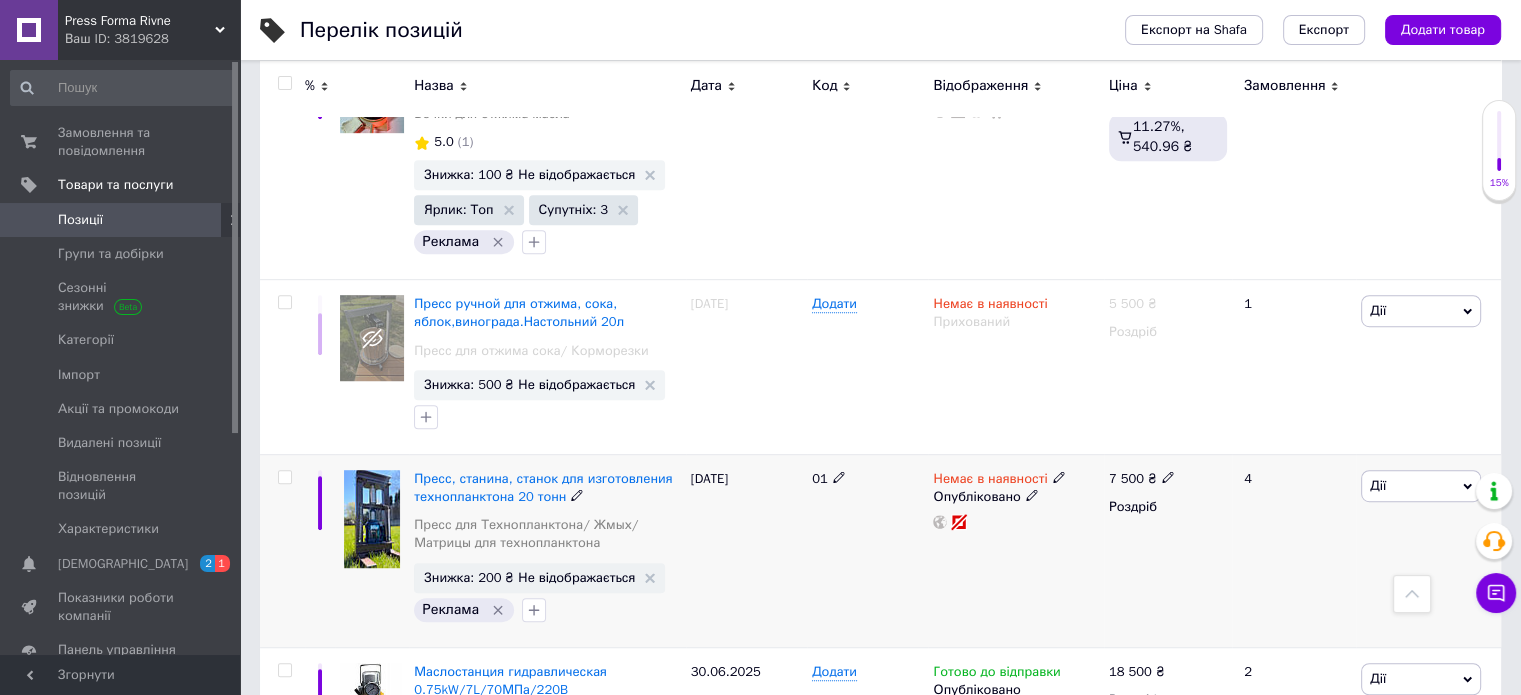 click 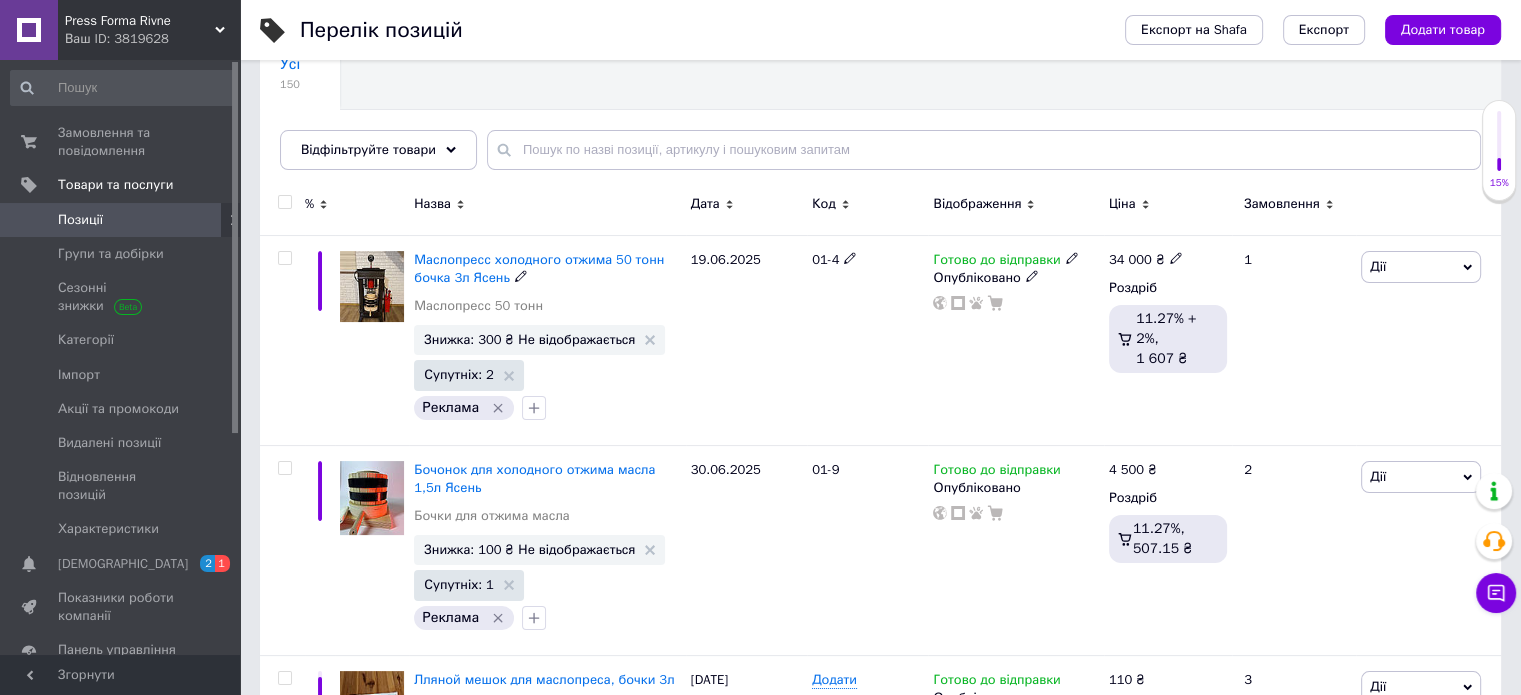 scroll, scrollTop: 224, scrollLeft: 0, axis: vertical 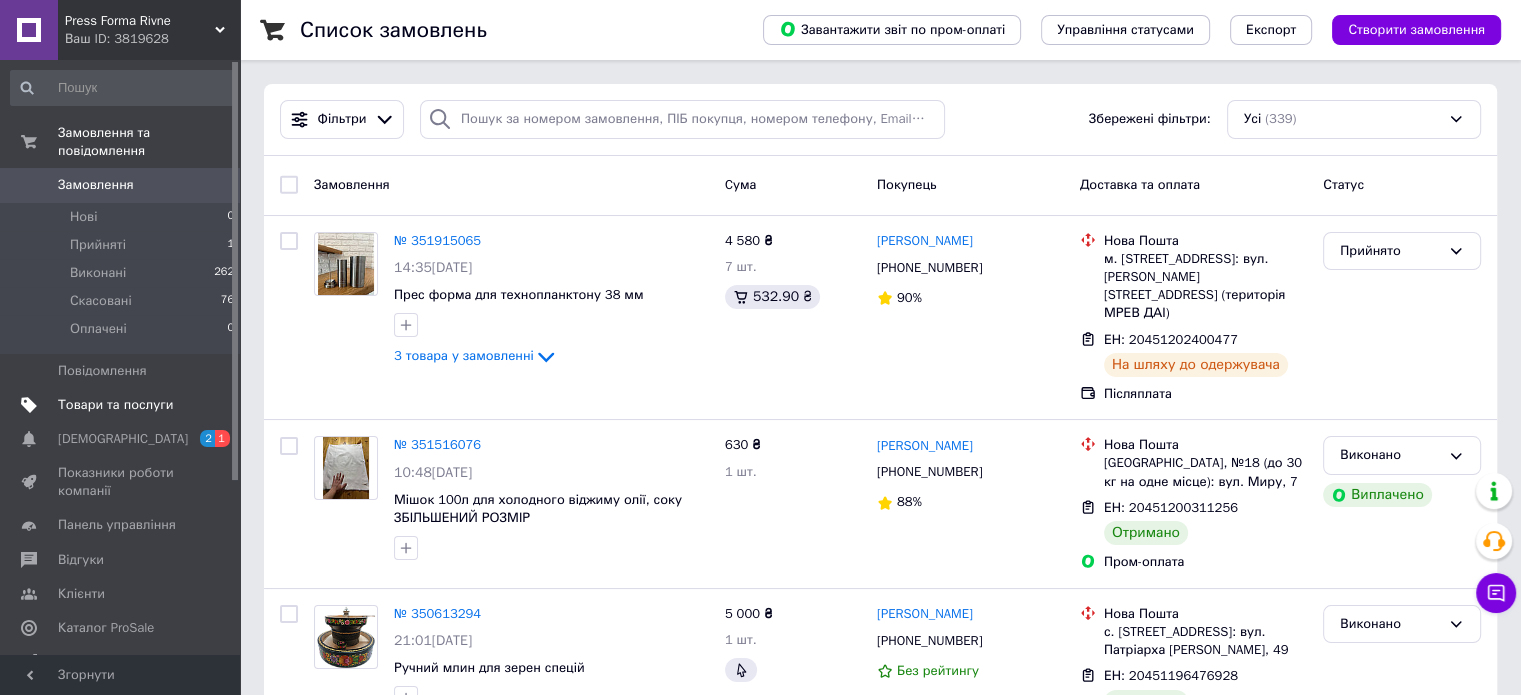 click on "Товари та послуги" at bounding box center [121, 405] 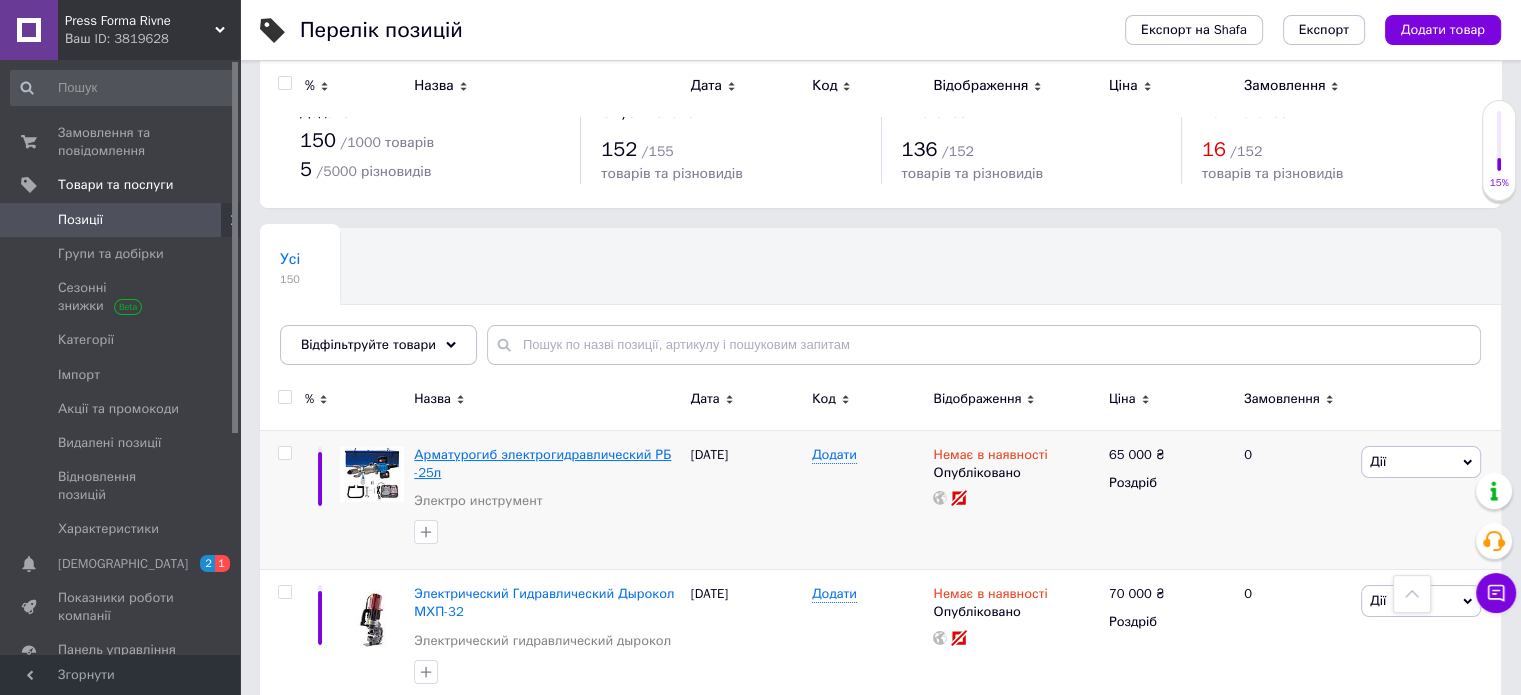 scroll, scrollTop: 0, scrollLeft: 0, axis: both 